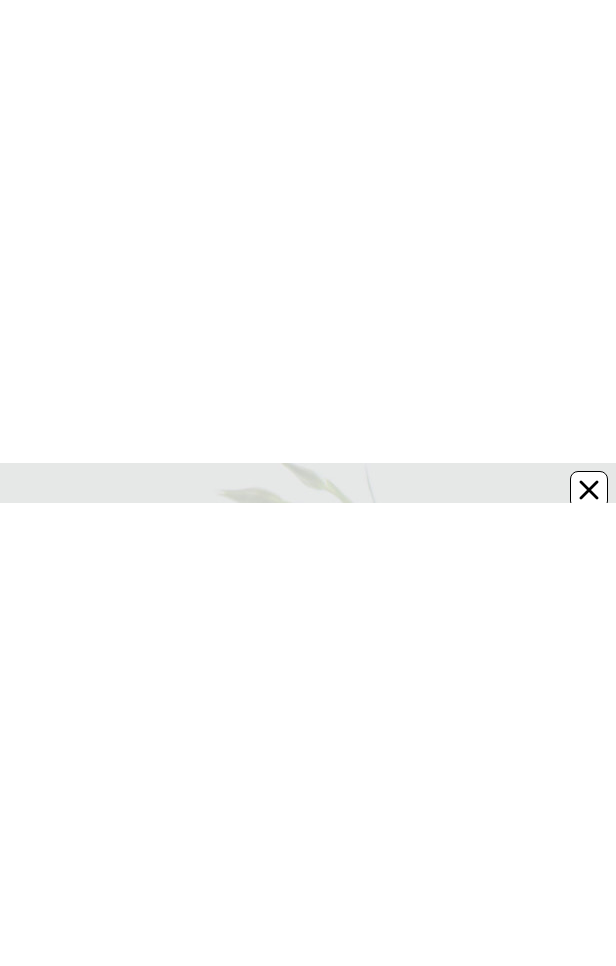 scroll, scrollTop: 0, scrollLeft: 0, axis: both 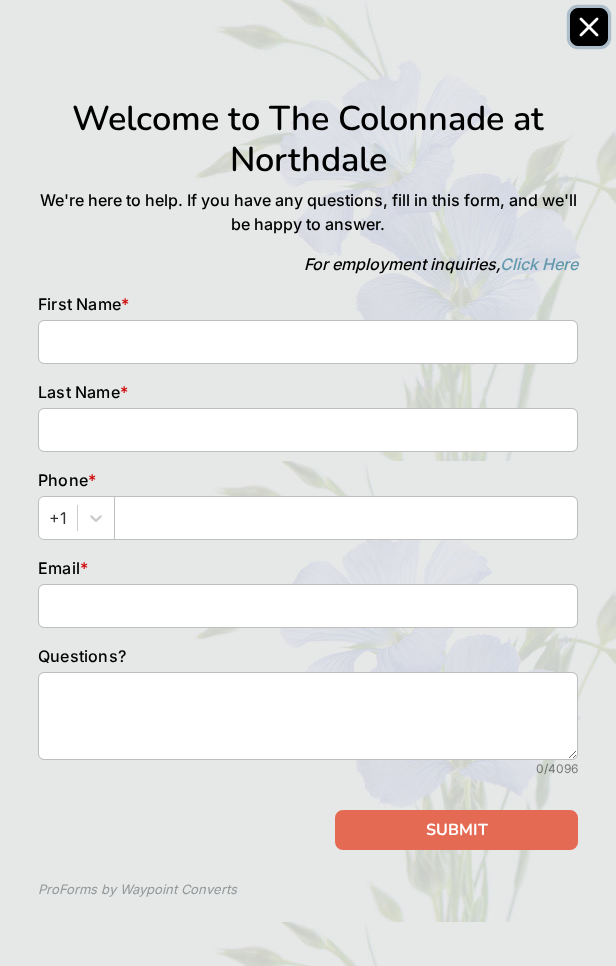 click at bounding box center (589, 27) 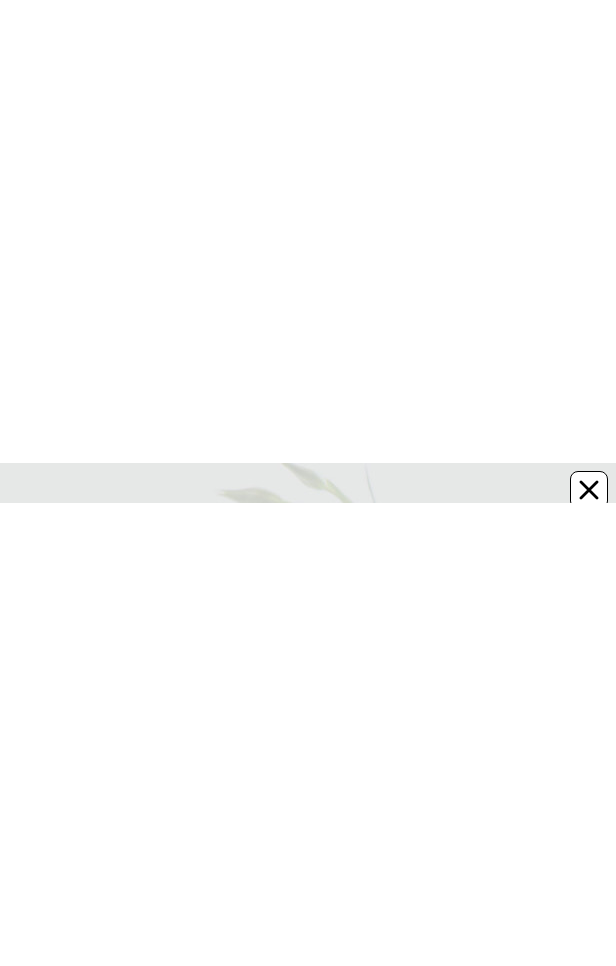 scroll, scrollTop: 0, scrollLeft: 0, axis: both 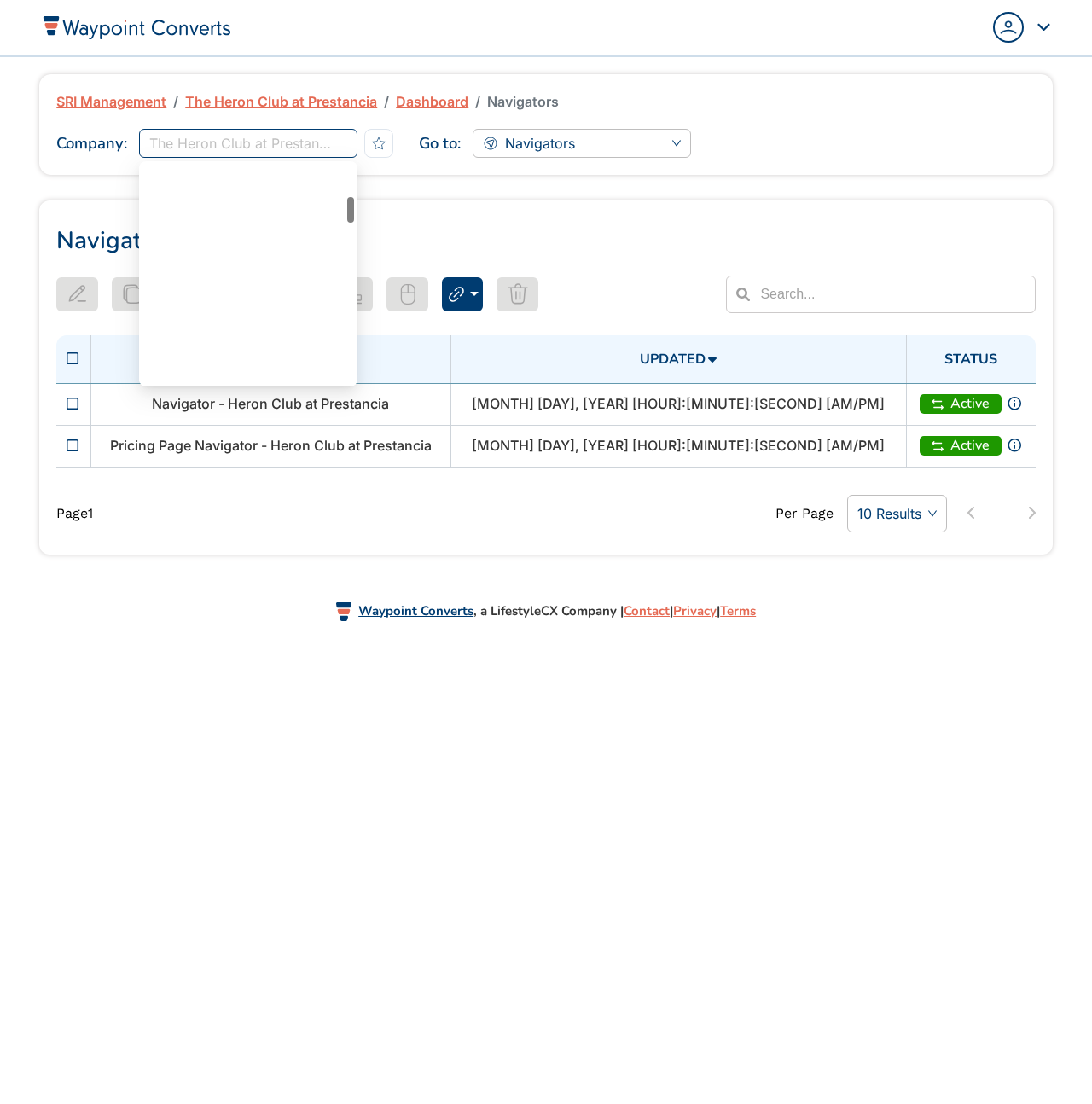 click on "The Heron Club at Prestancia" at bounding box center [248, 143] 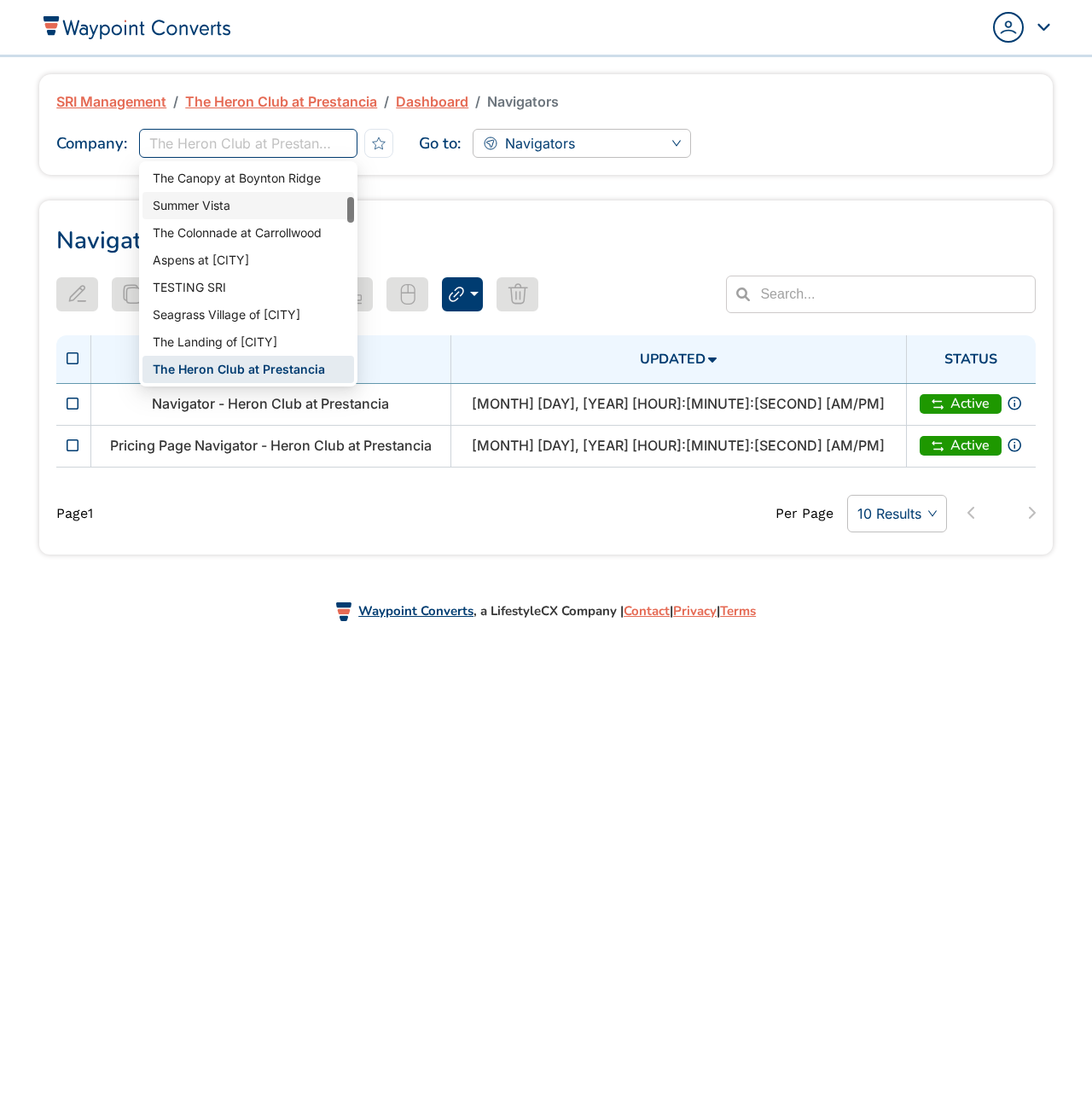 click on "Summer Vista" at bounding box center [248, 206] 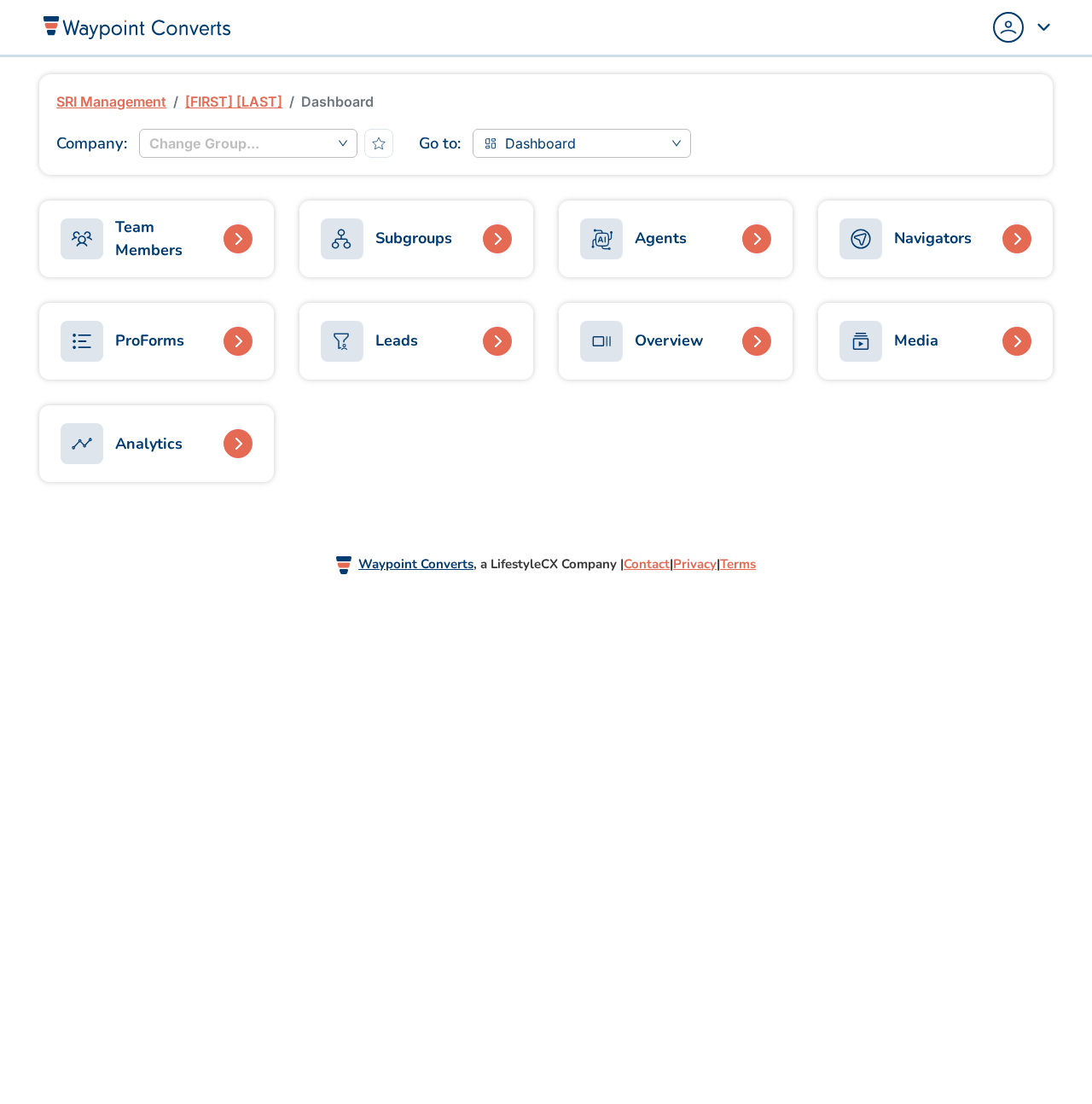 scroll, scrollTop: 0, scrollLeft: 0, axis: both 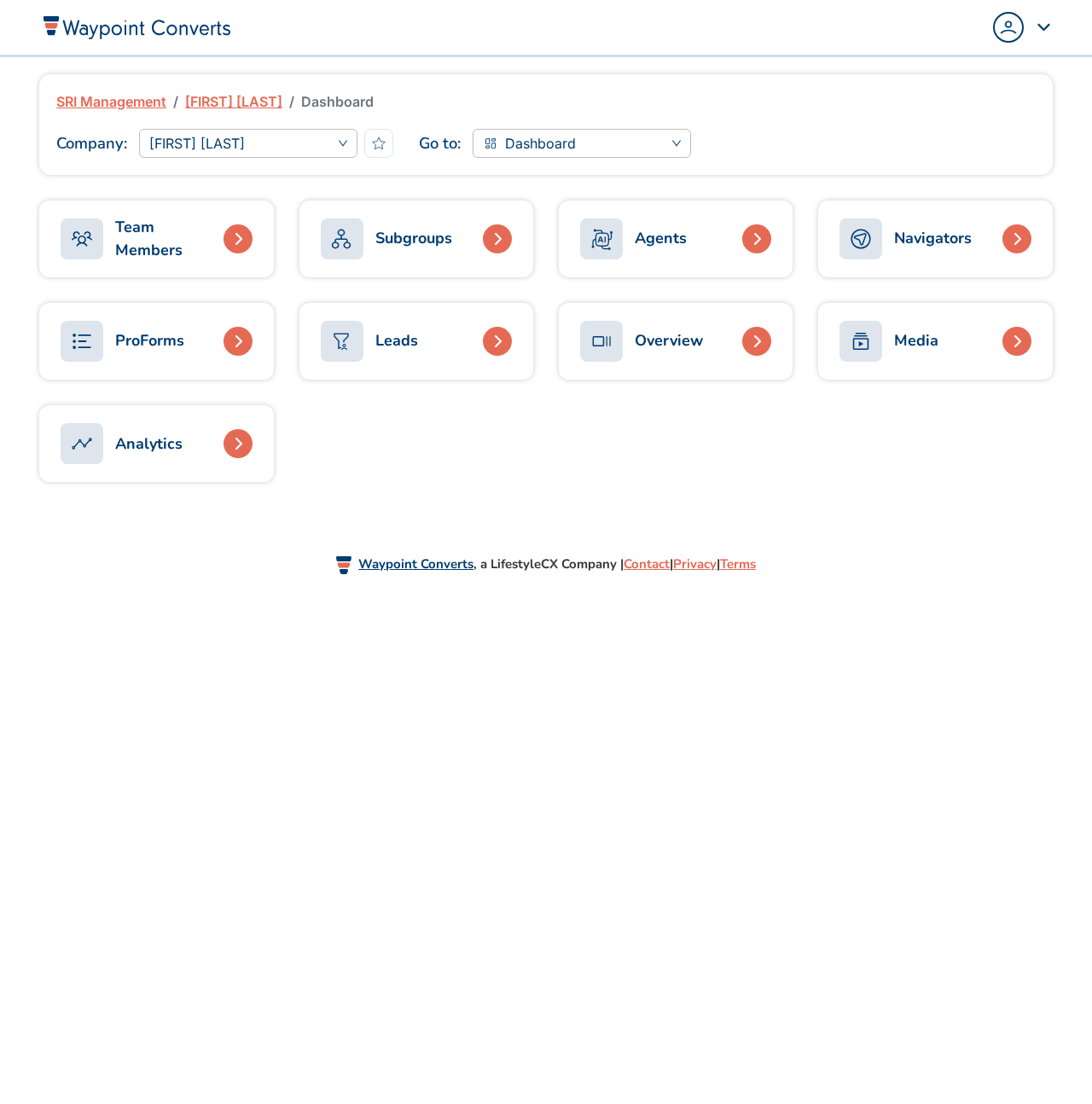 click on "ProForms" at bounding box center (149, 340) 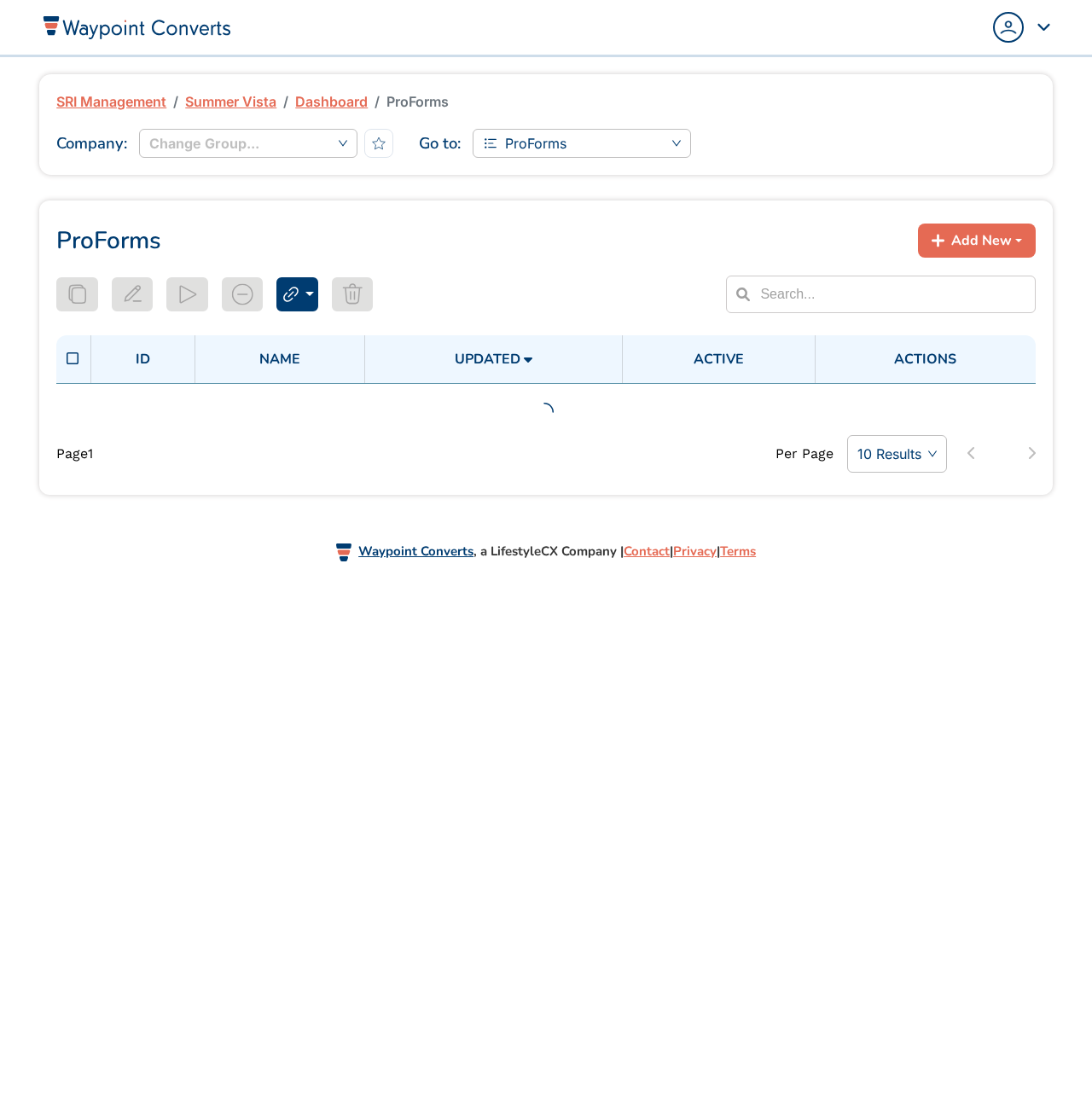 scroll, scrollTop: 0, scrollLeft: 0, axis: both 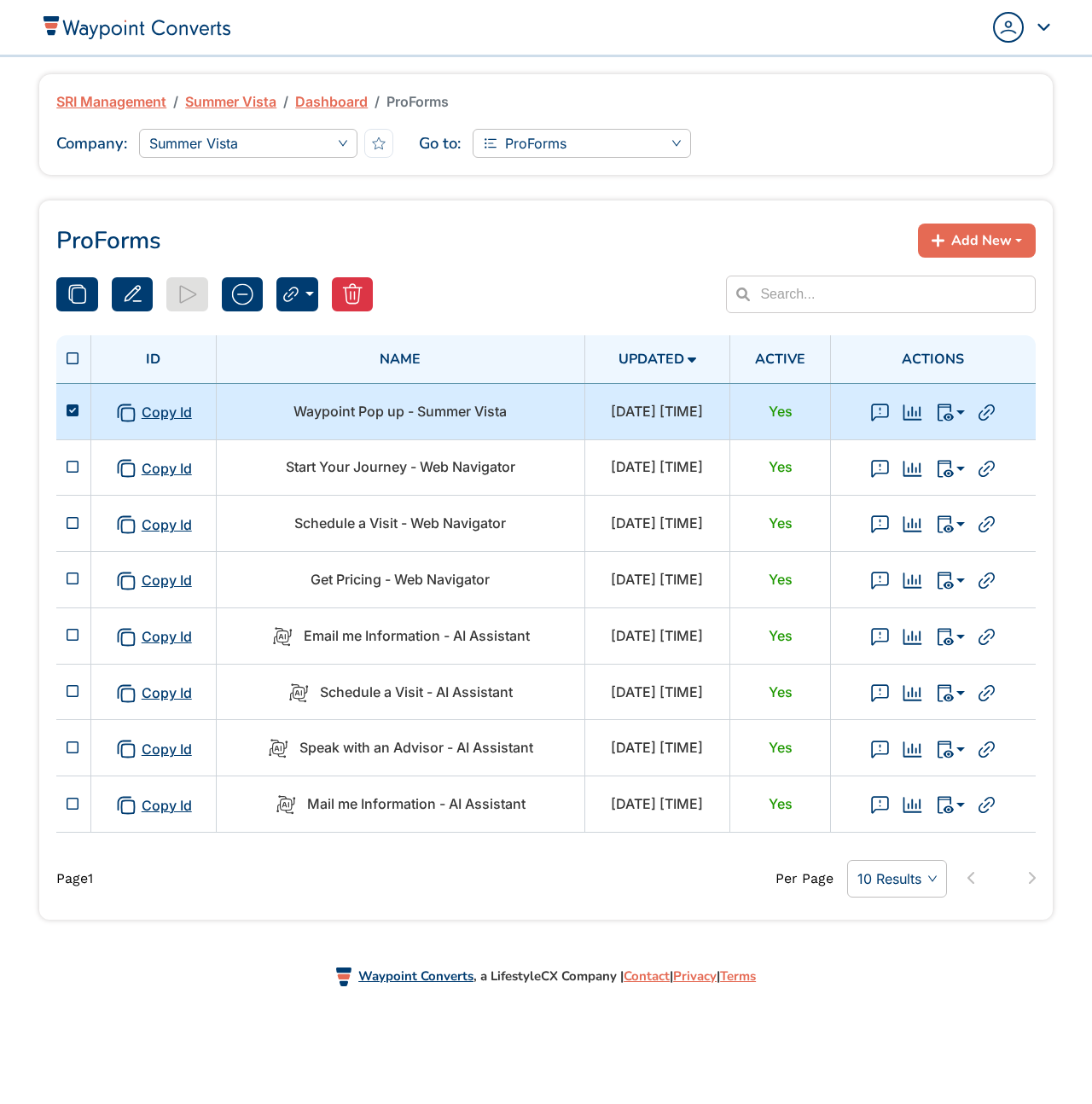 click on "Waypoint Pop up - Summer Vista" at bounding box center (400, 411) 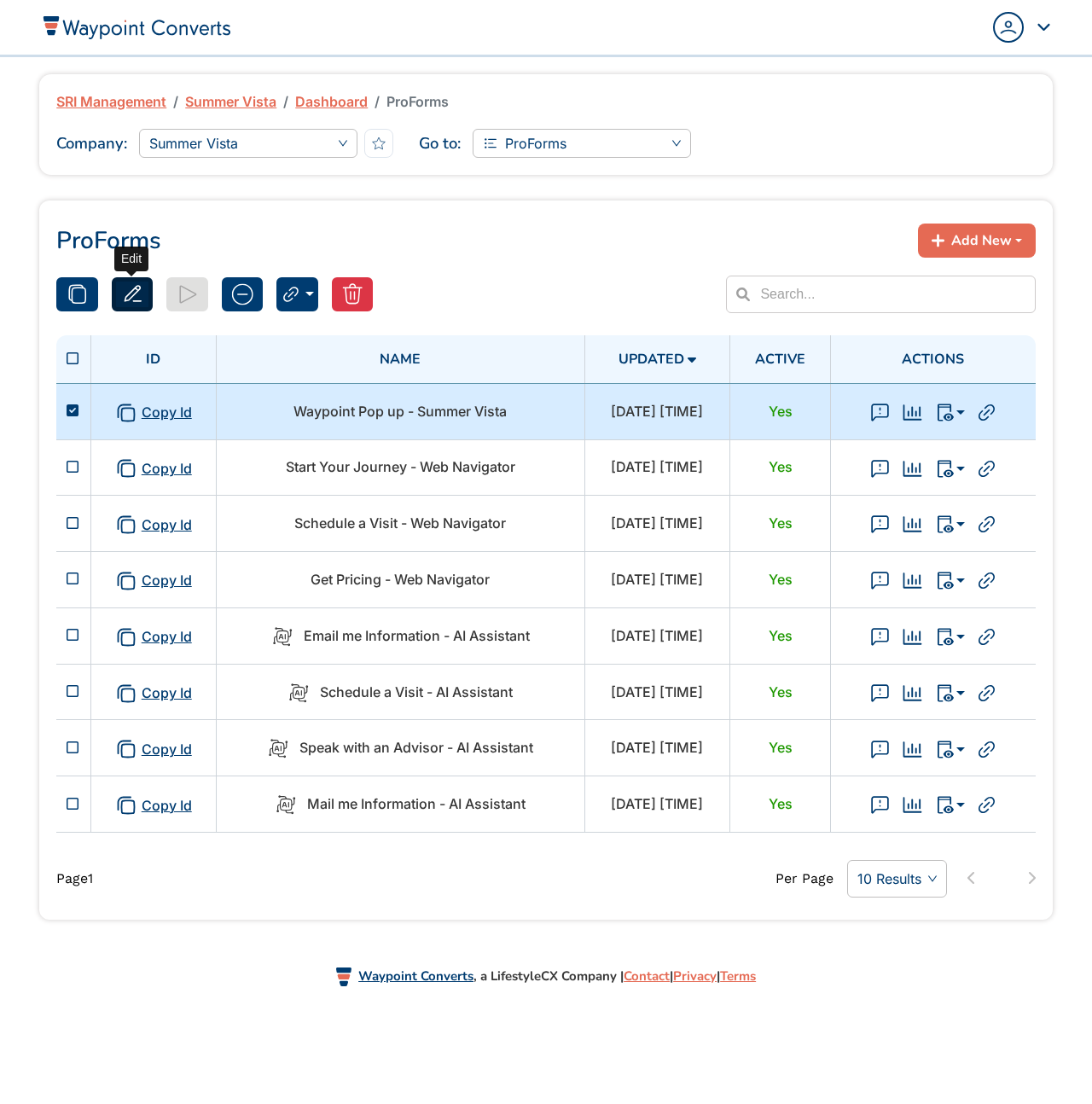 click 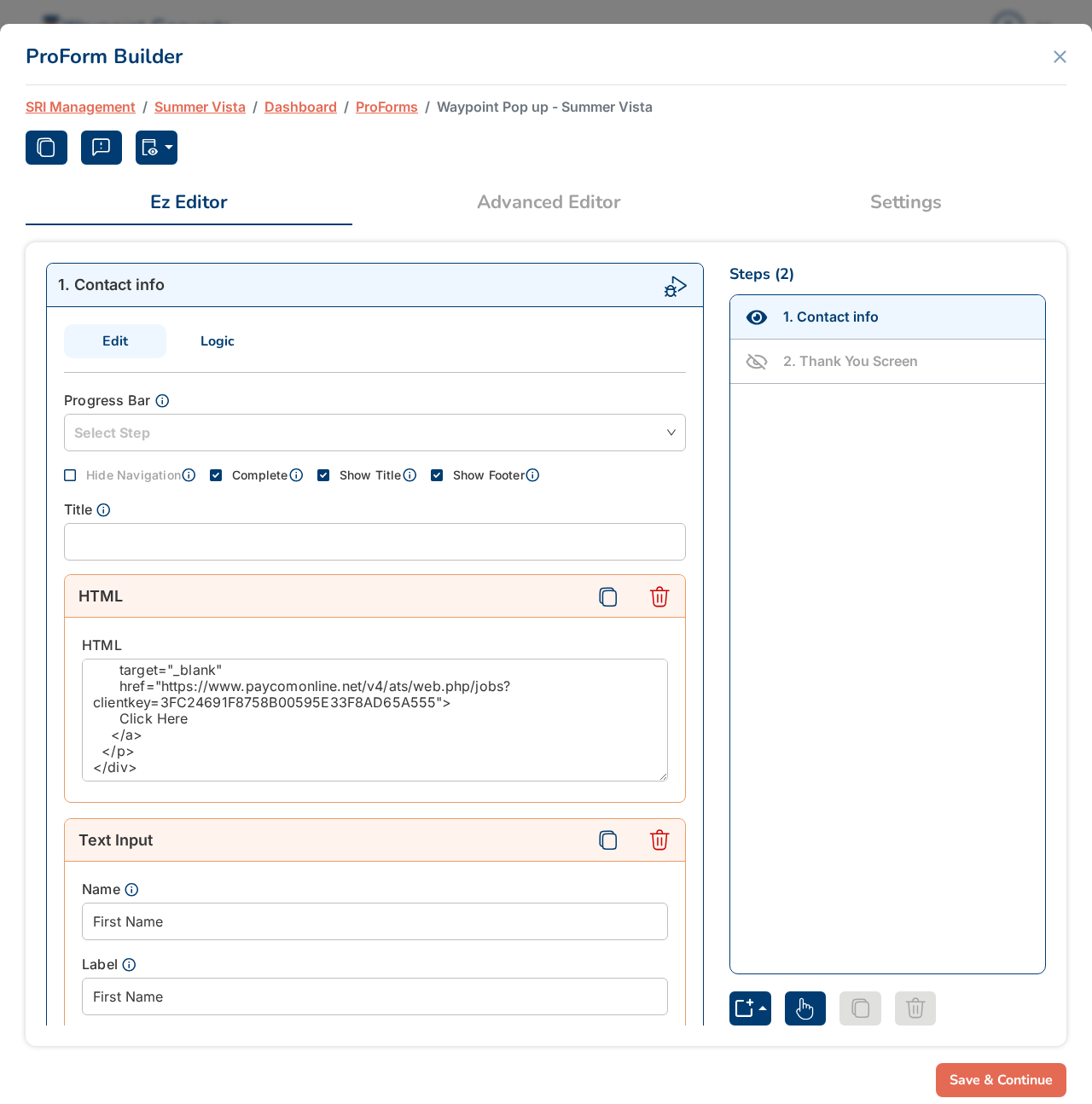 scroll, scrollTop: 165, scrollLeft: 0, axis: vertical 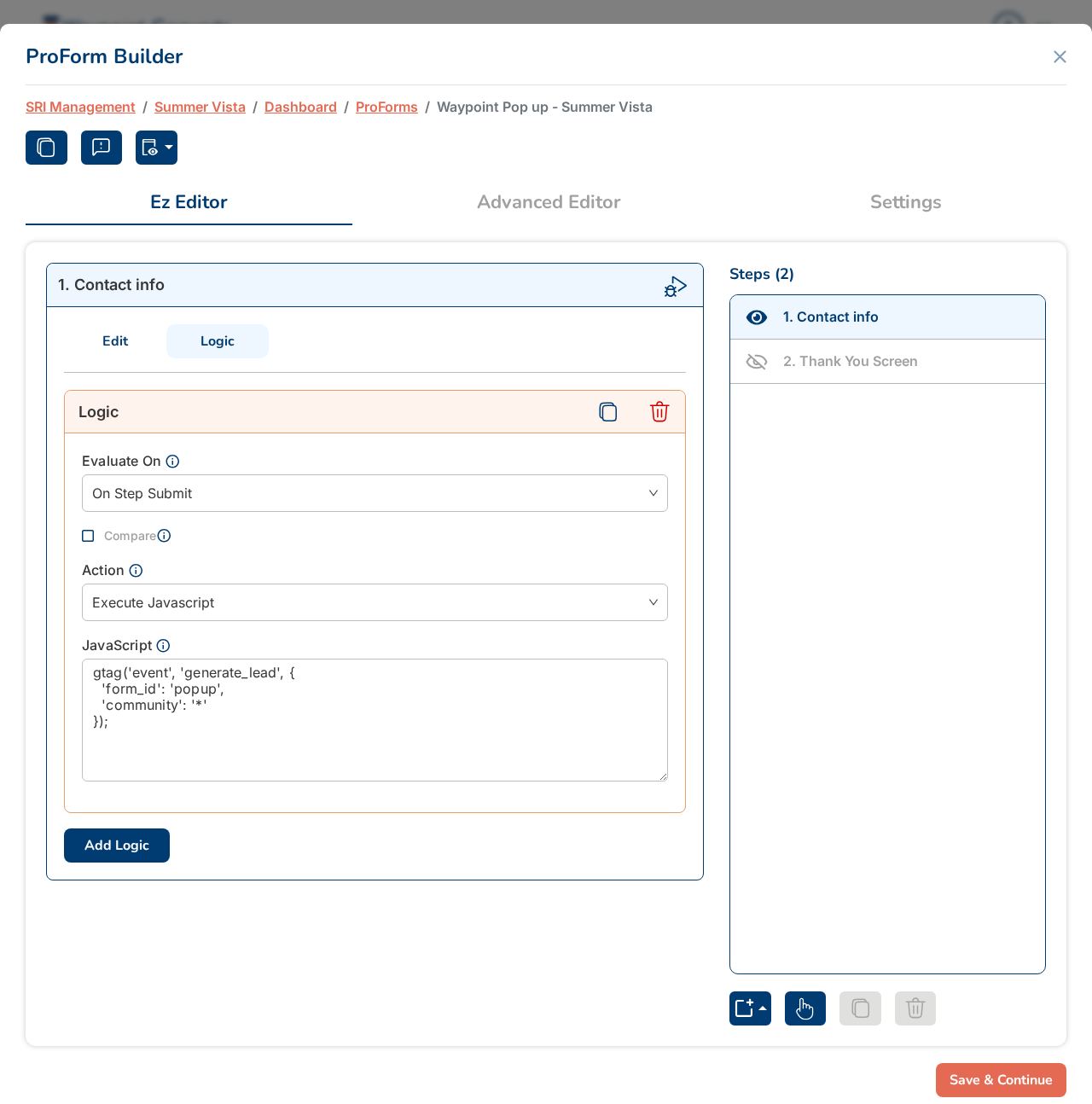 click on "Advanced Editor" at bounding box center (549, 202) 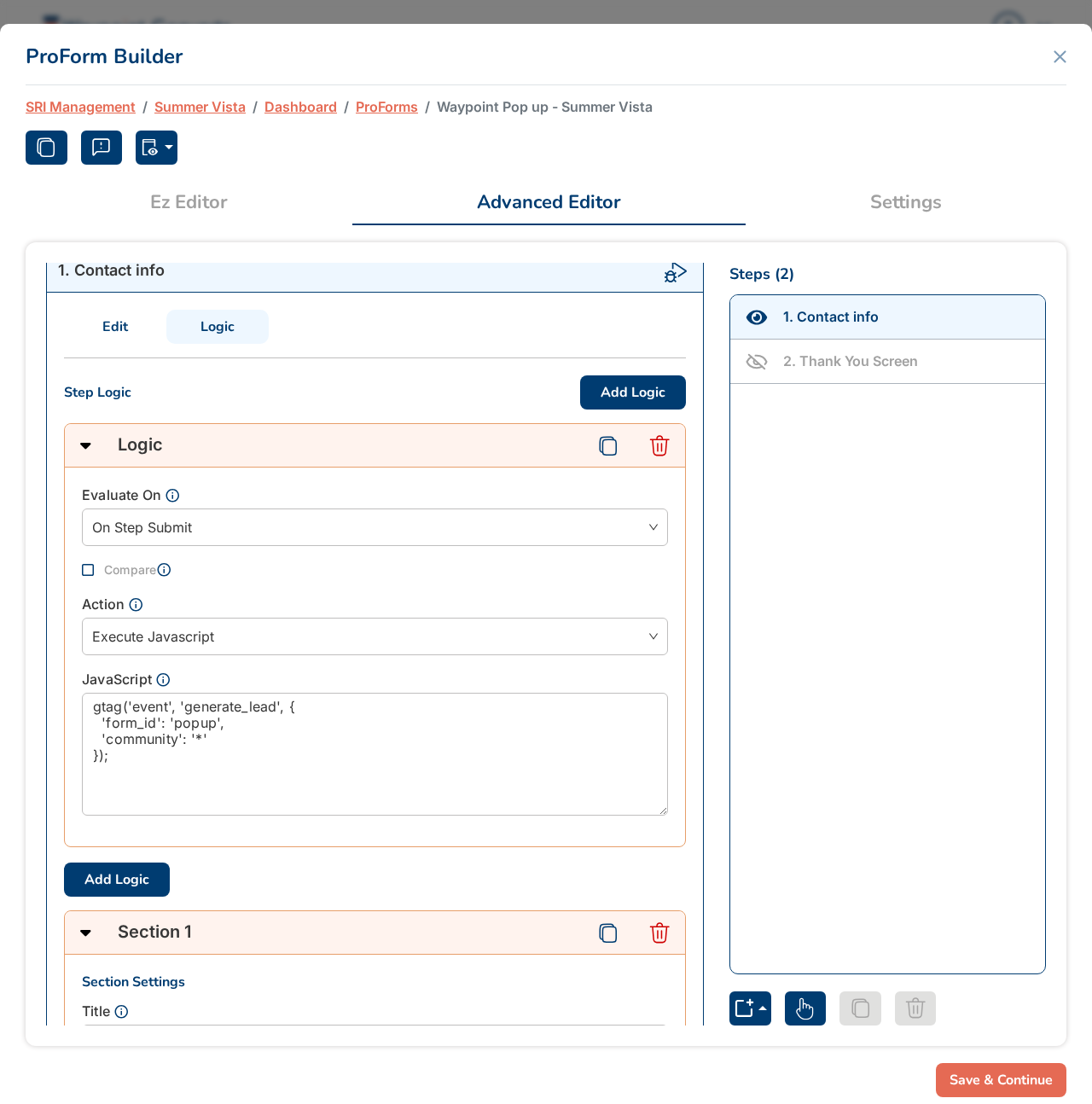 scroll, scrollTop: 0, scrollLeft: 0, axis: both 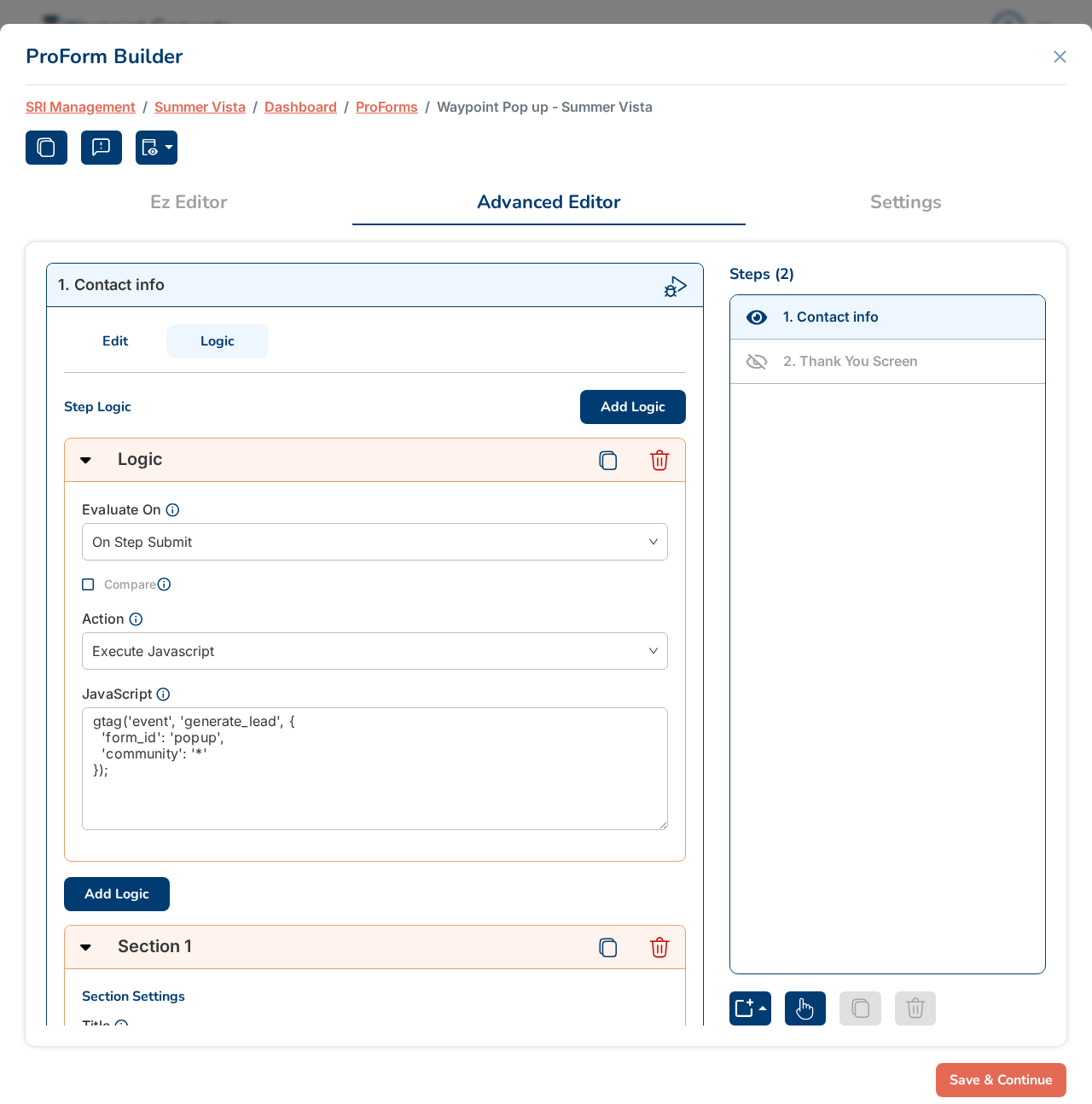 click on "Edit" at bounding box center [115, 341] 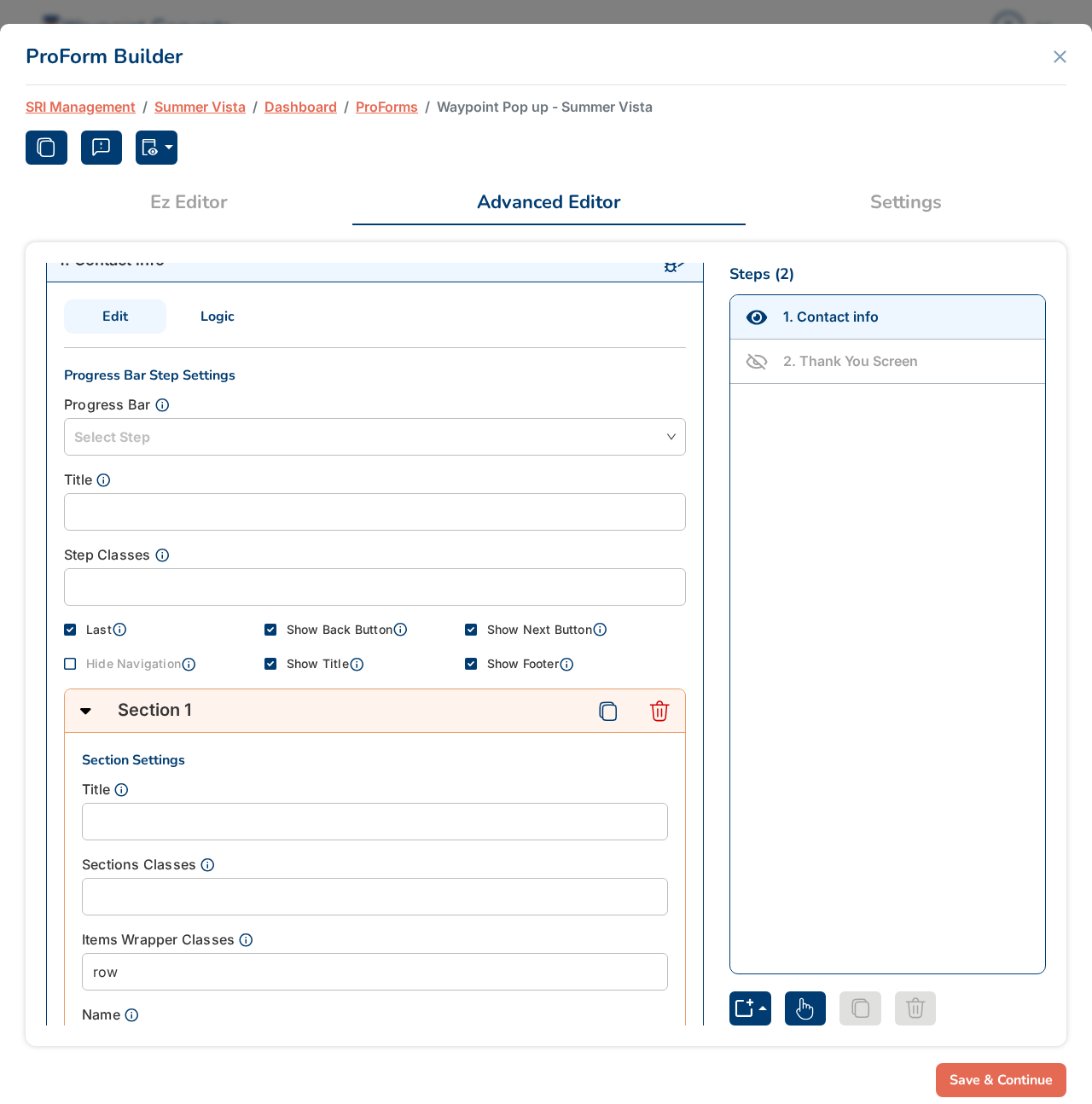scroll, scrollTop: 0, scrollLeft: 0, axis: both 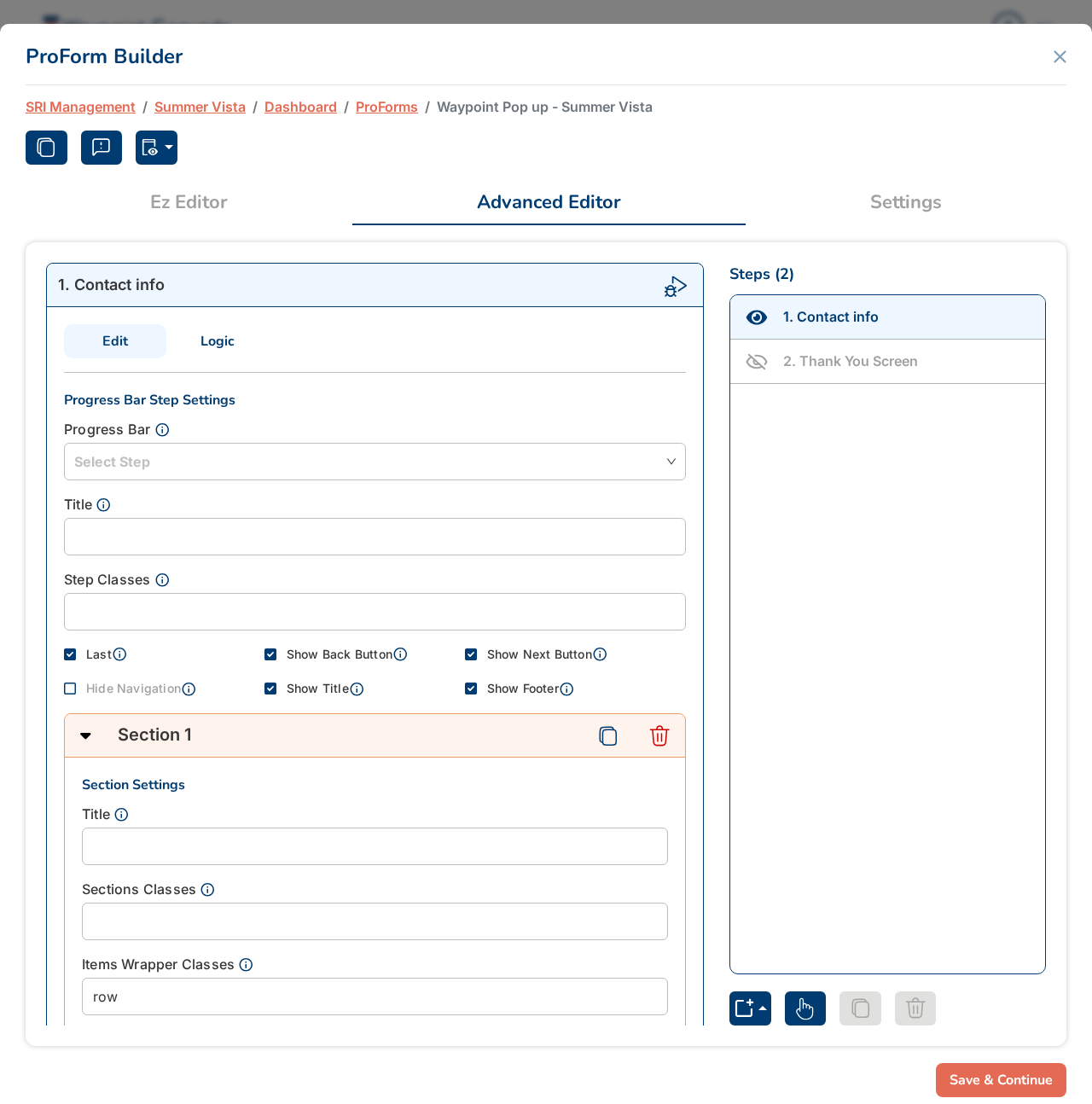 click on "Logic" at bounding box center [218, 341] 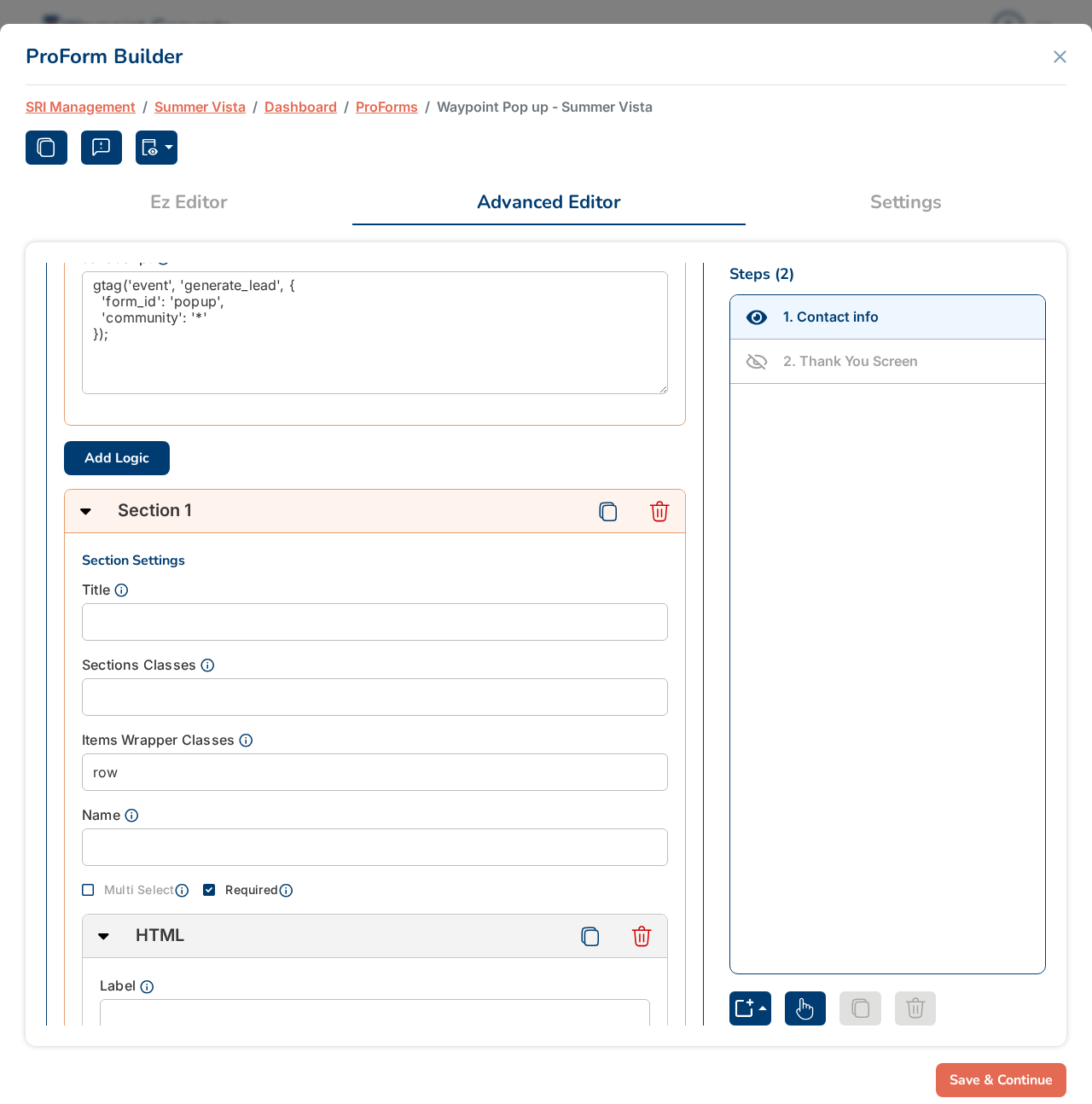 scroll, scrollTop: 994, scrollLeft: 0, axis: vertical 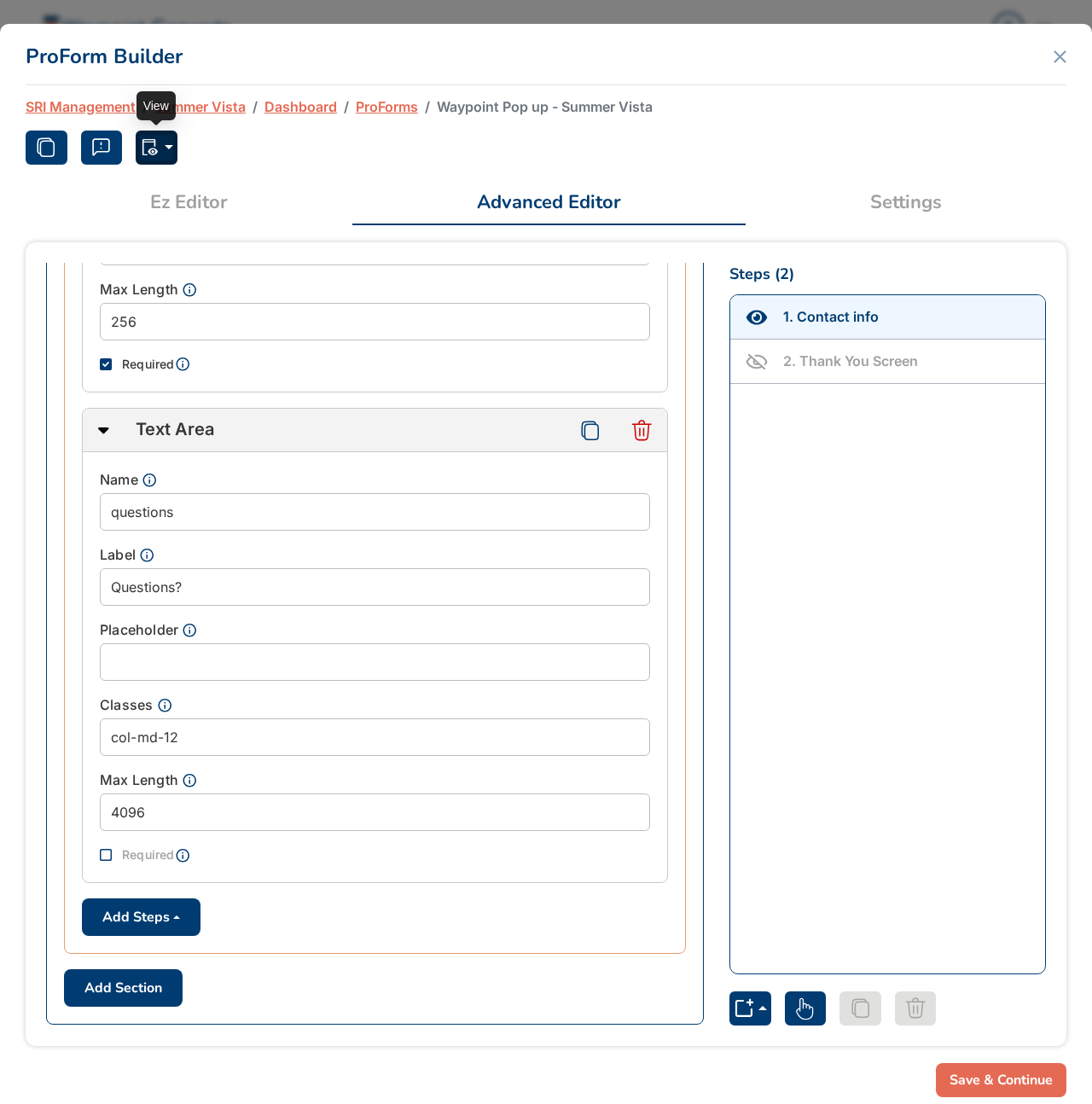 click at bounding box center [156, 148] 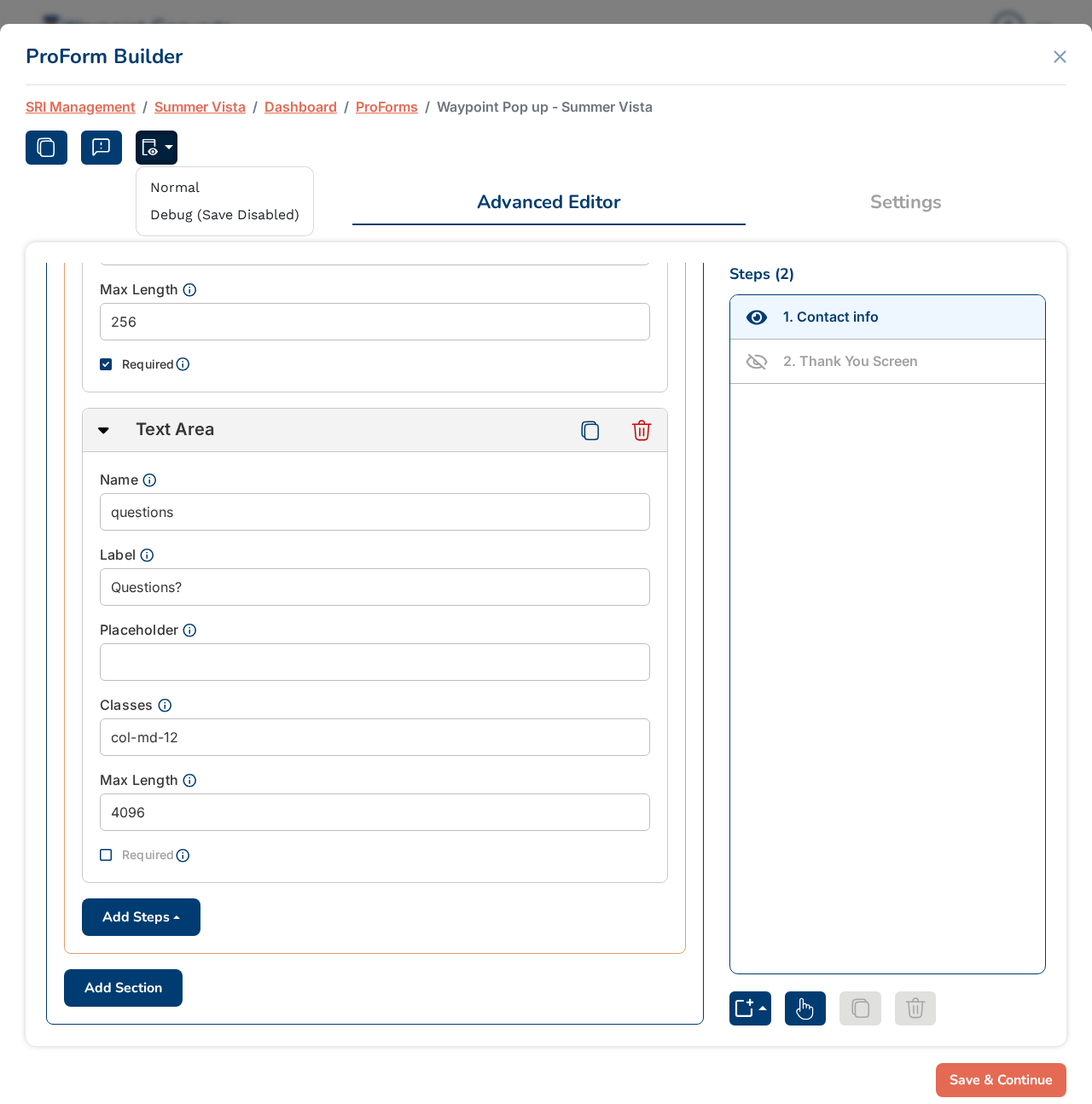 click on "Normal Debug (Save Disabled)" at bounding box center (546, 148) 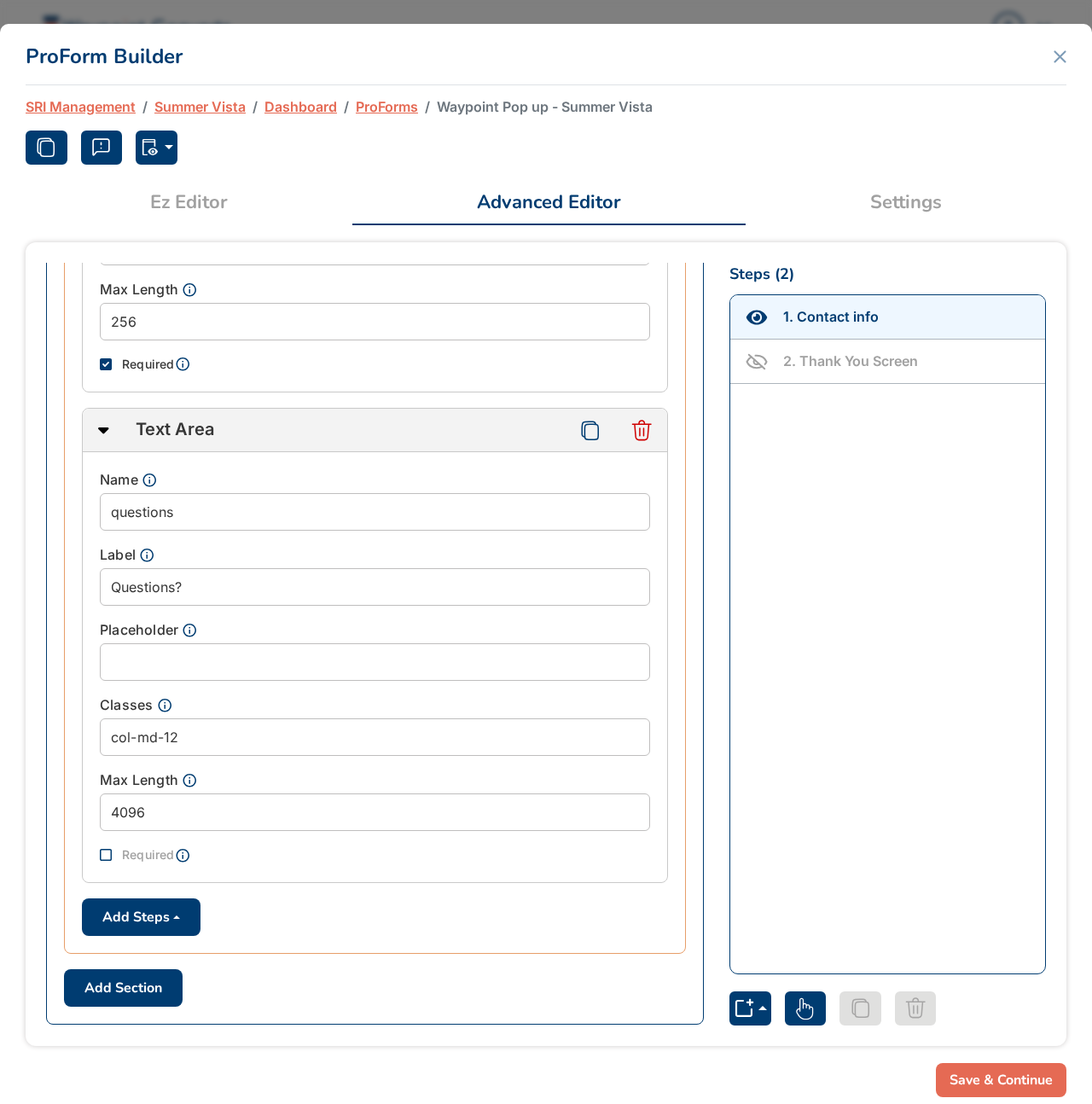 click on "Settings" at bounding box center [906, 202] 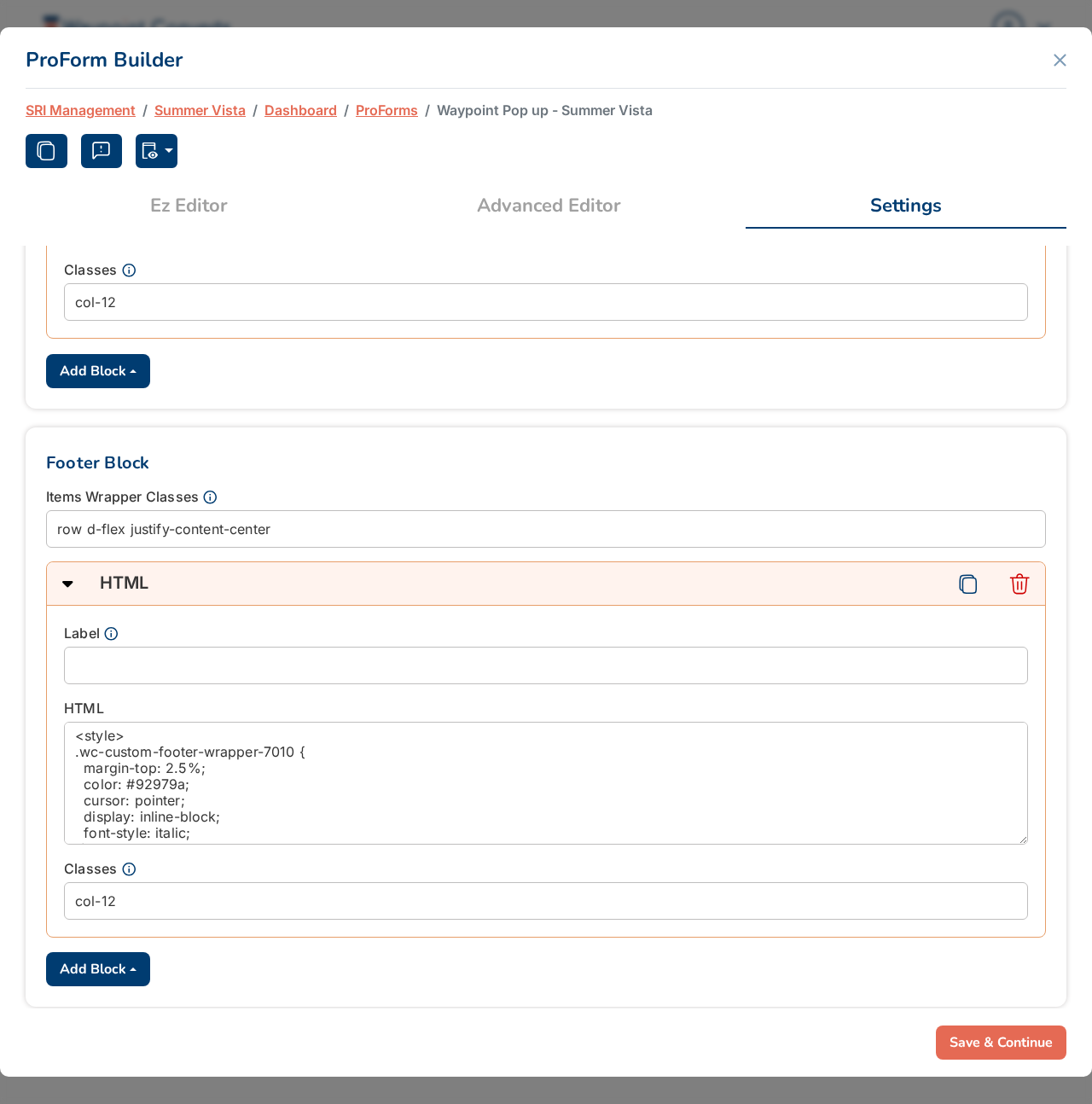 scroll, scrollTop: 851, scrollLeft: 0, axis: vertical 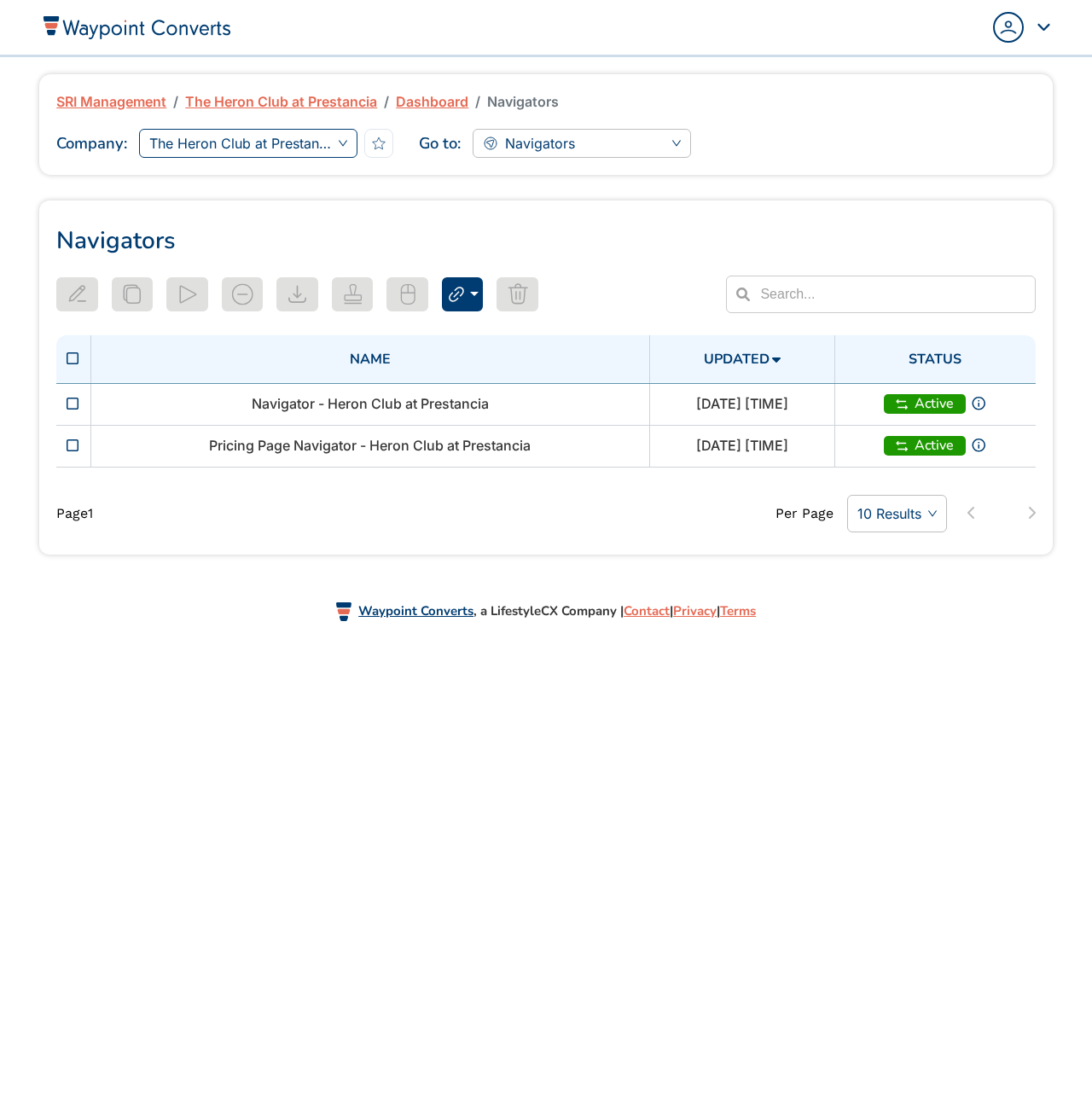 click on "The Heron Club at Prestancia" at bounding box center (248, 143) 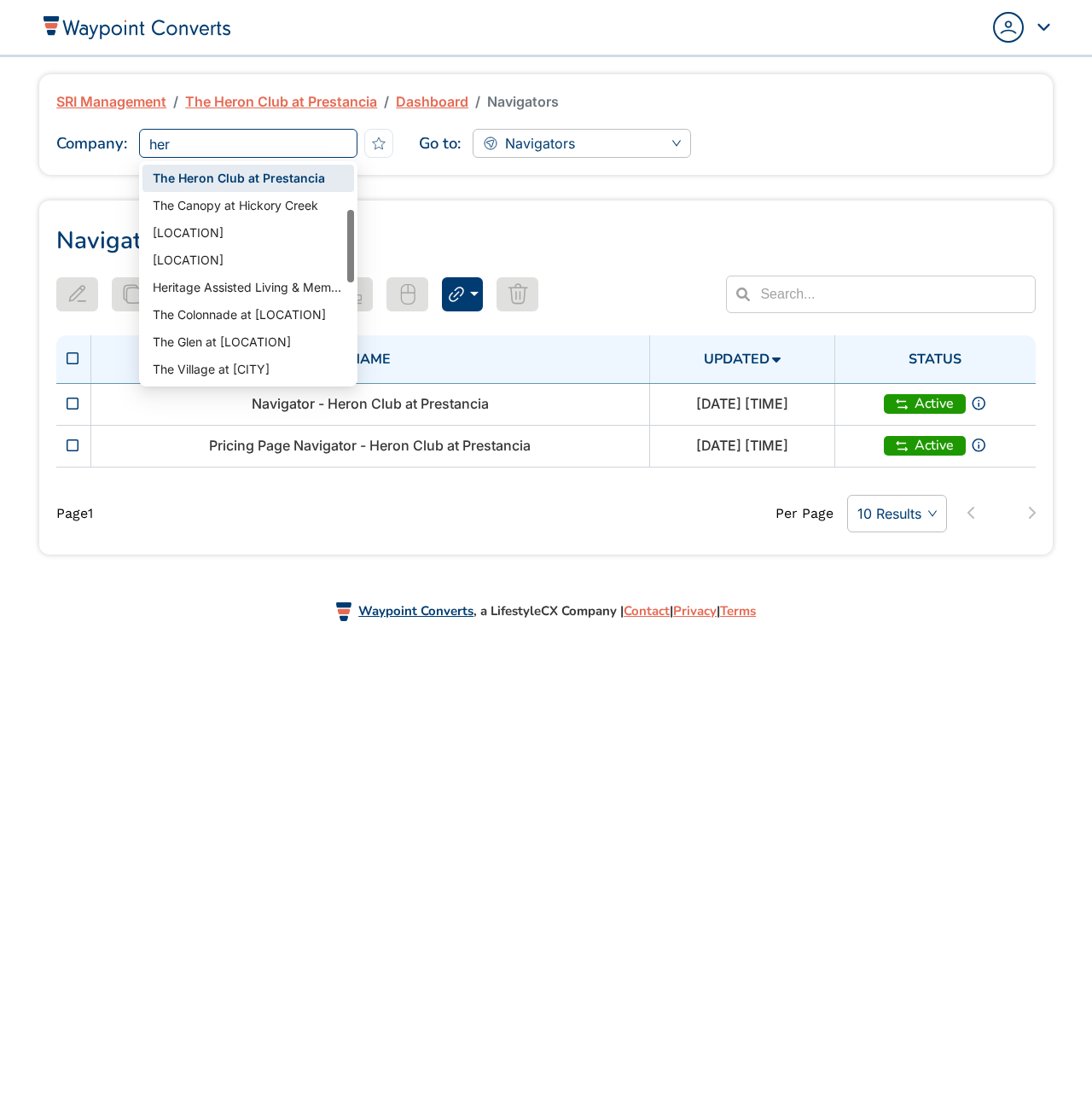 scroll, scrollTop: 0, scrollLeft: 0, axis: both 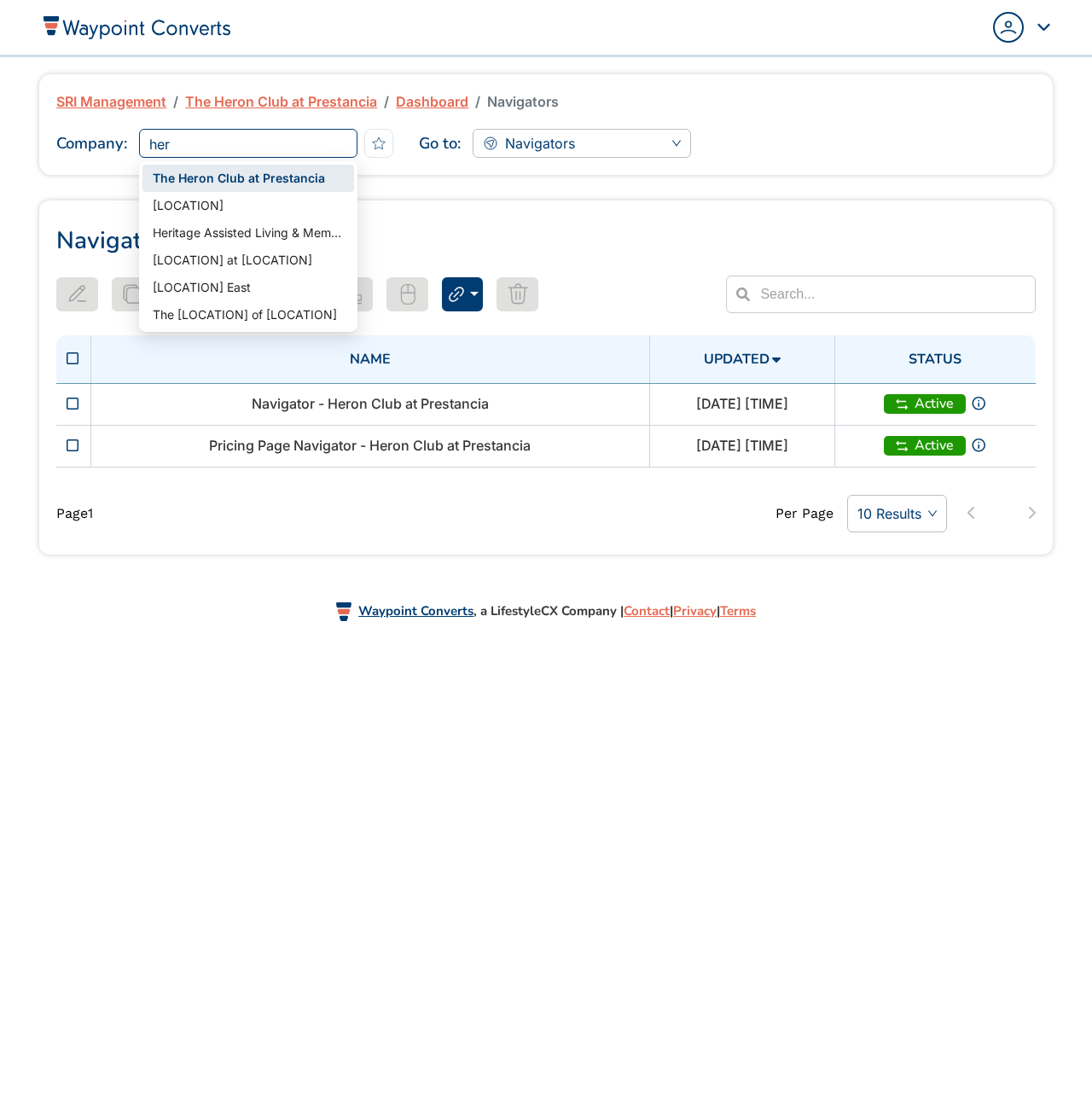 type on "heri" 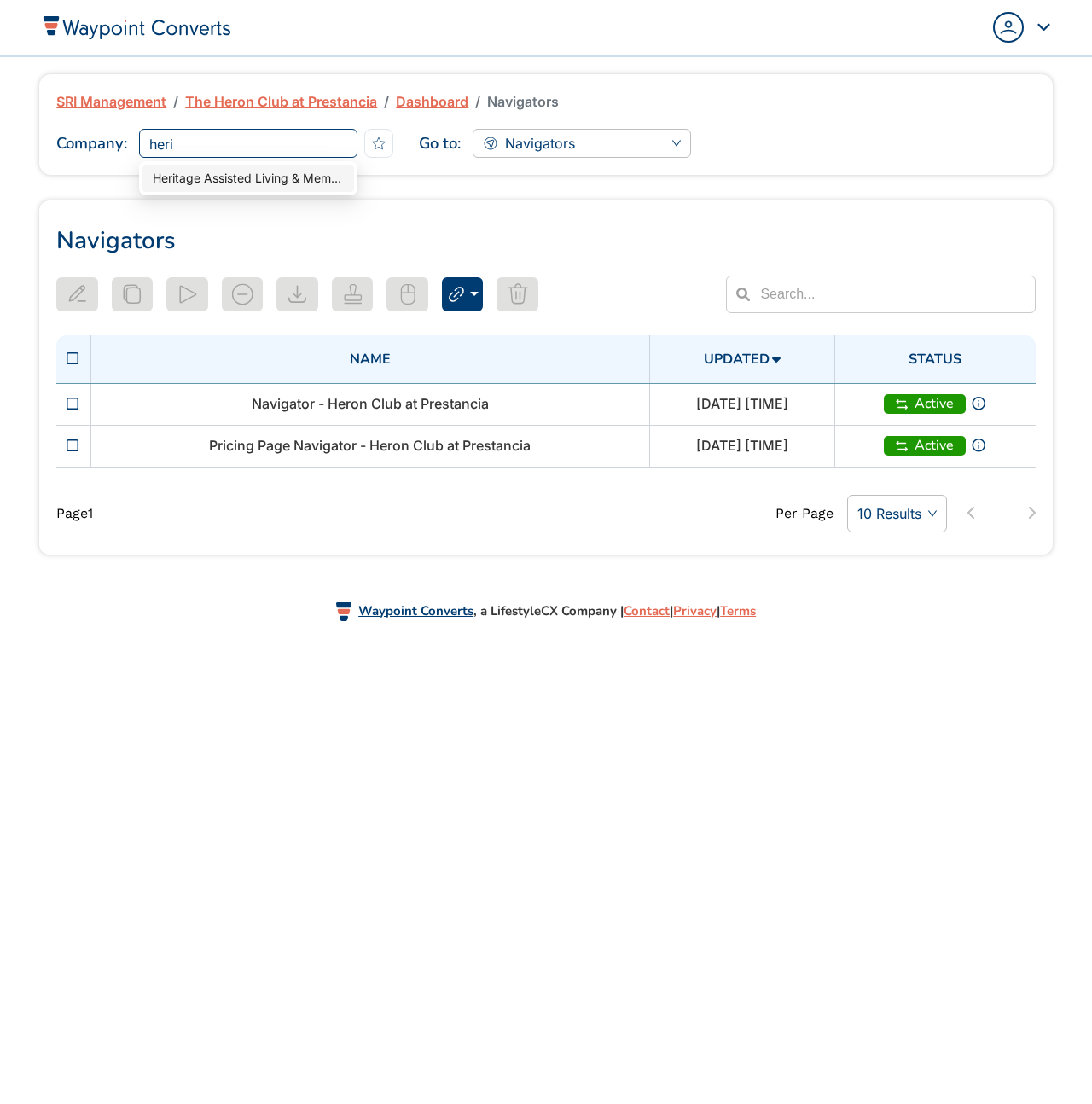 click on "Heritage Assisted Living & Memory Care" at bounding box center [248, 178] 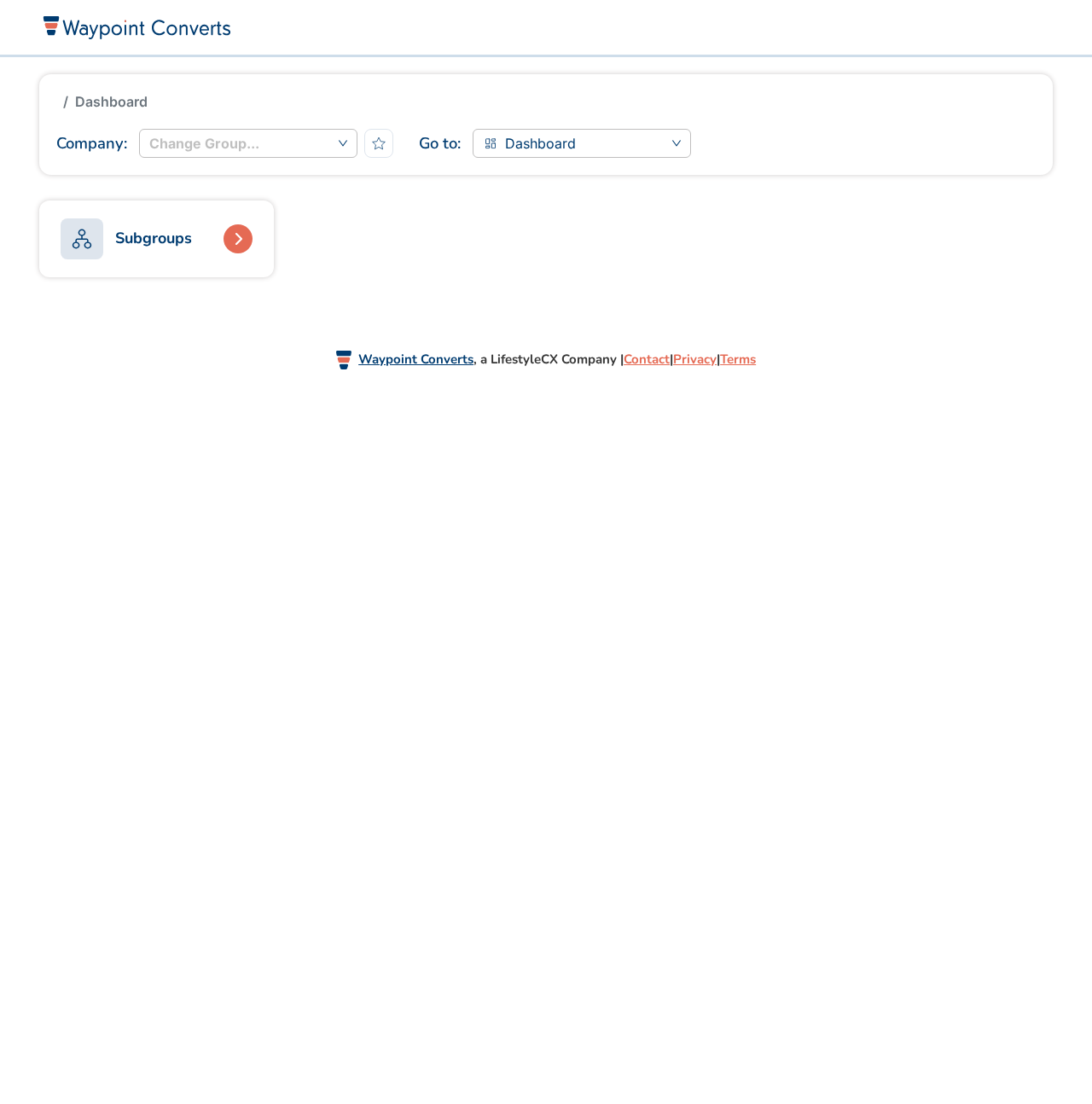 scroll, scrollTop: 0, scrollLeft: 0, axis: both 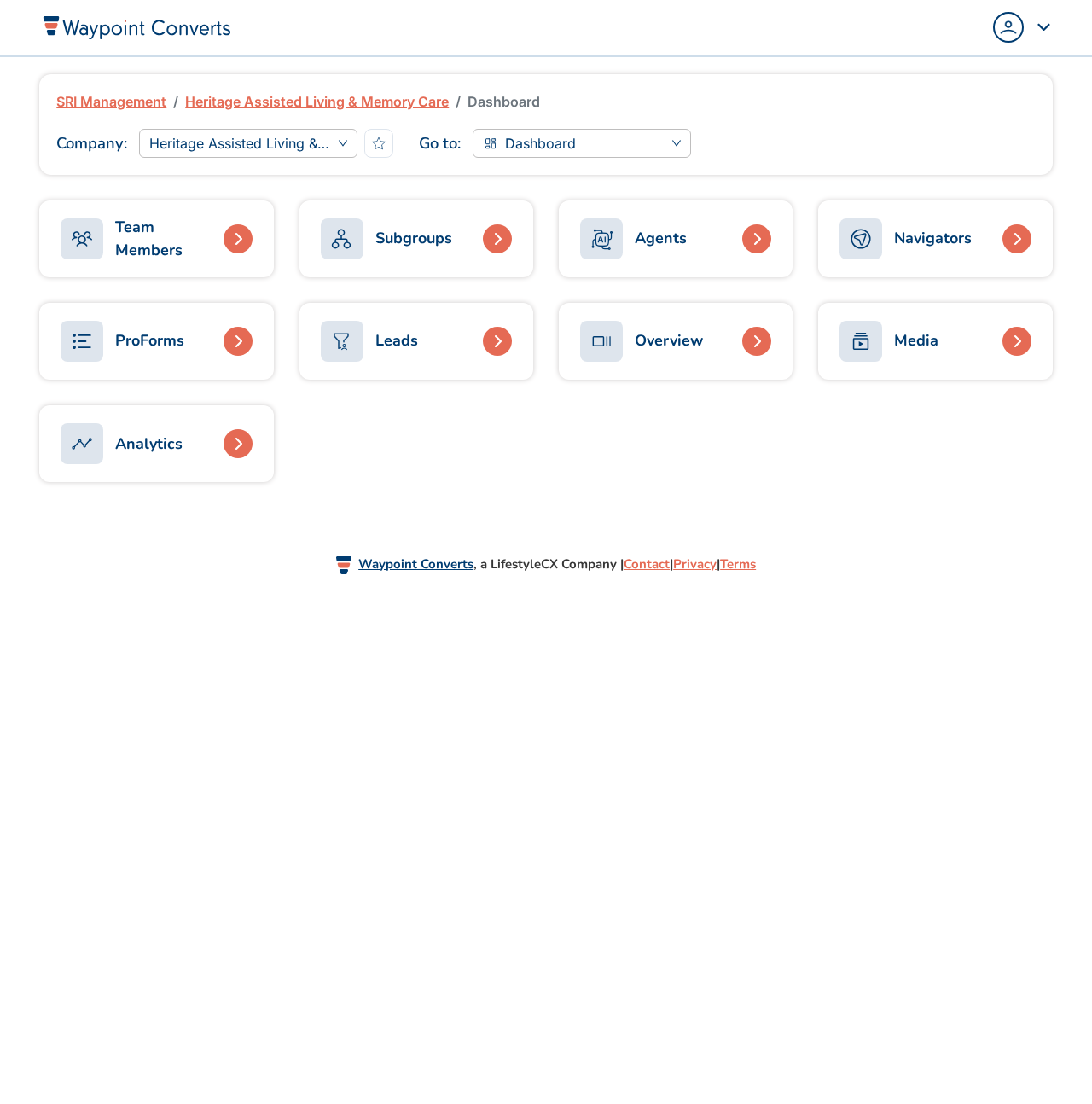 click on "ProForms" at bounding box center [122, 341] 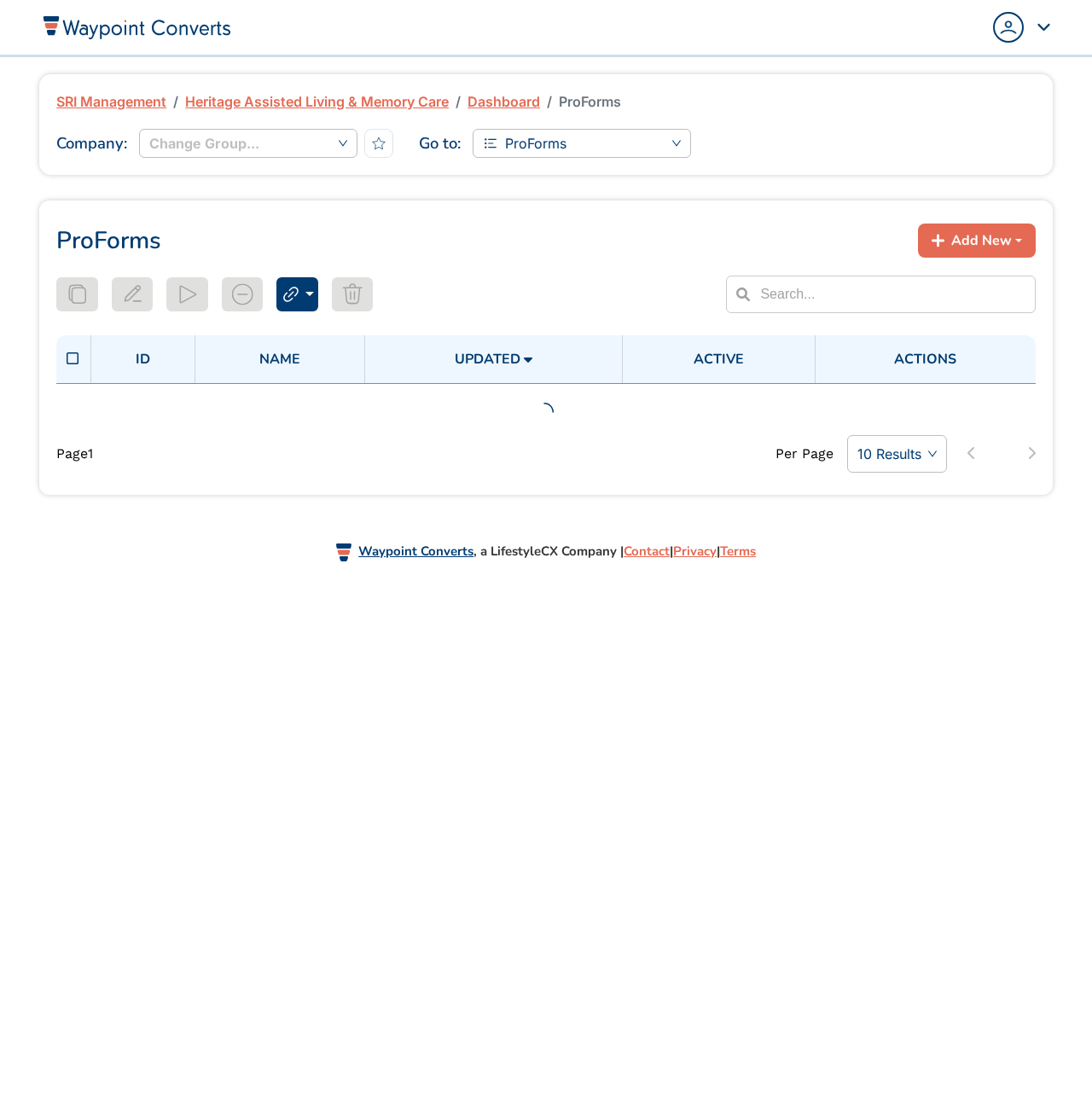 scroll, scrollTop: 0, scrollLeft: 0, axis: both 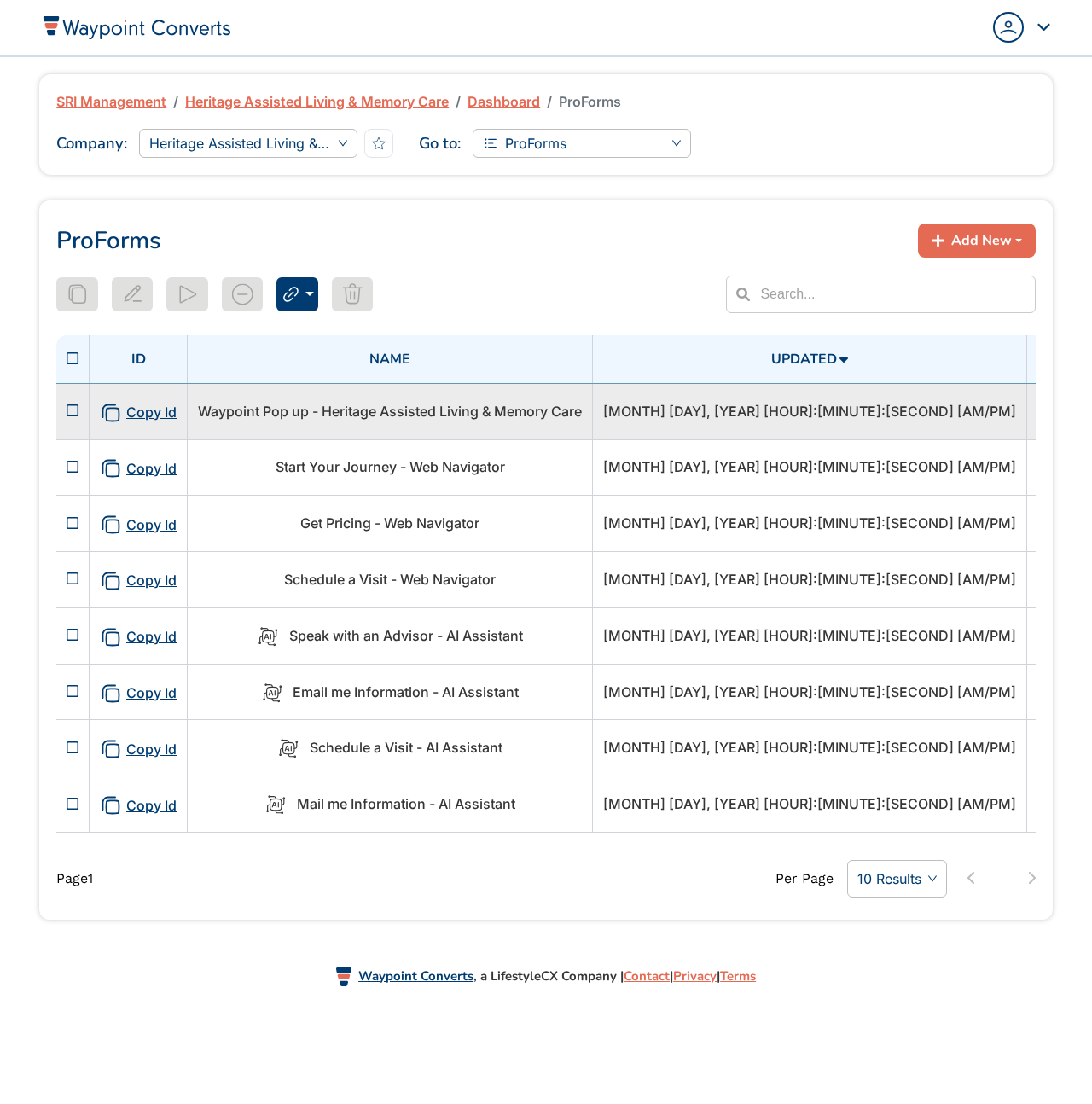 click at bounding box center (73, 410) 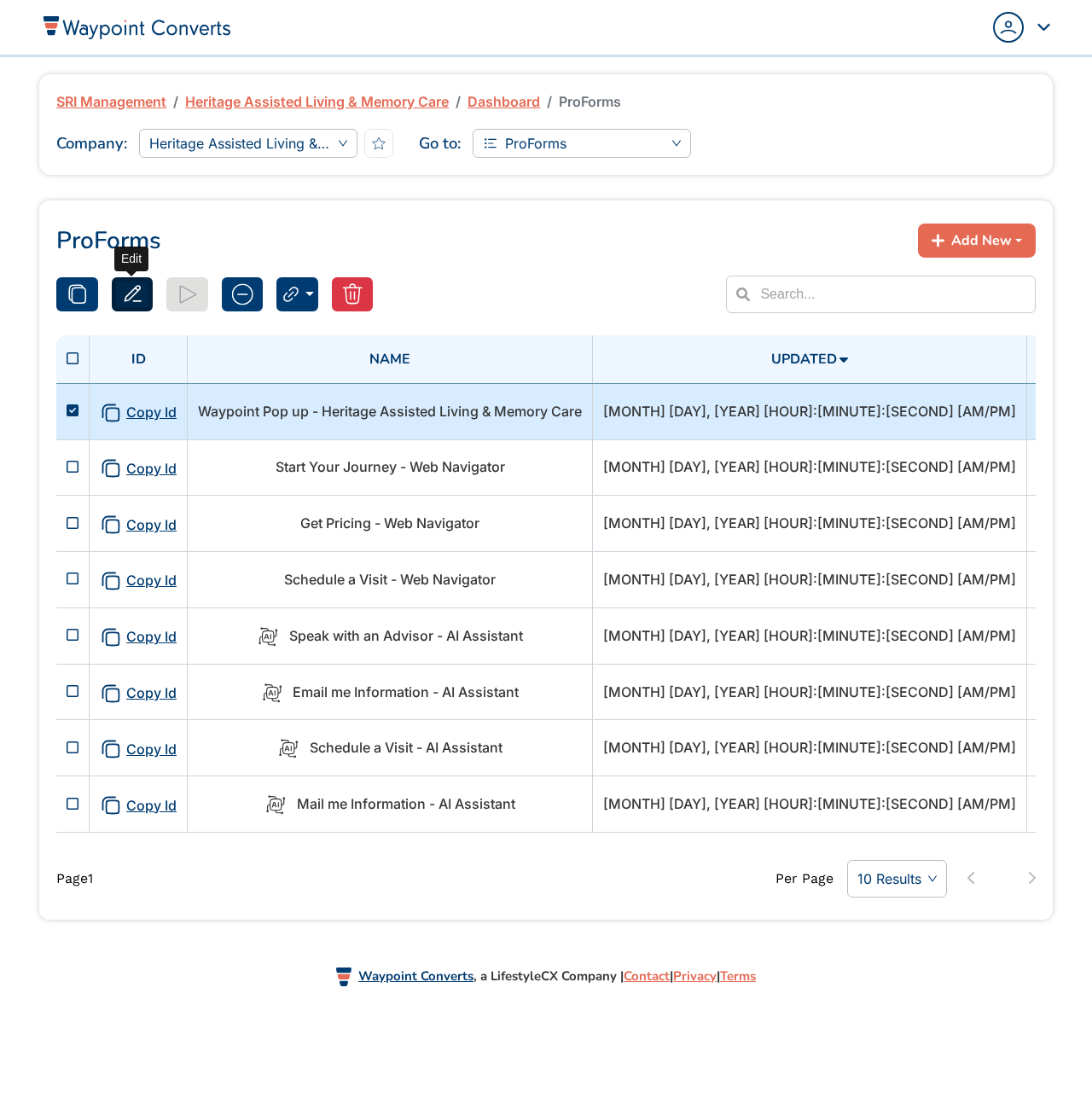 click at bounding box center [132, 294] 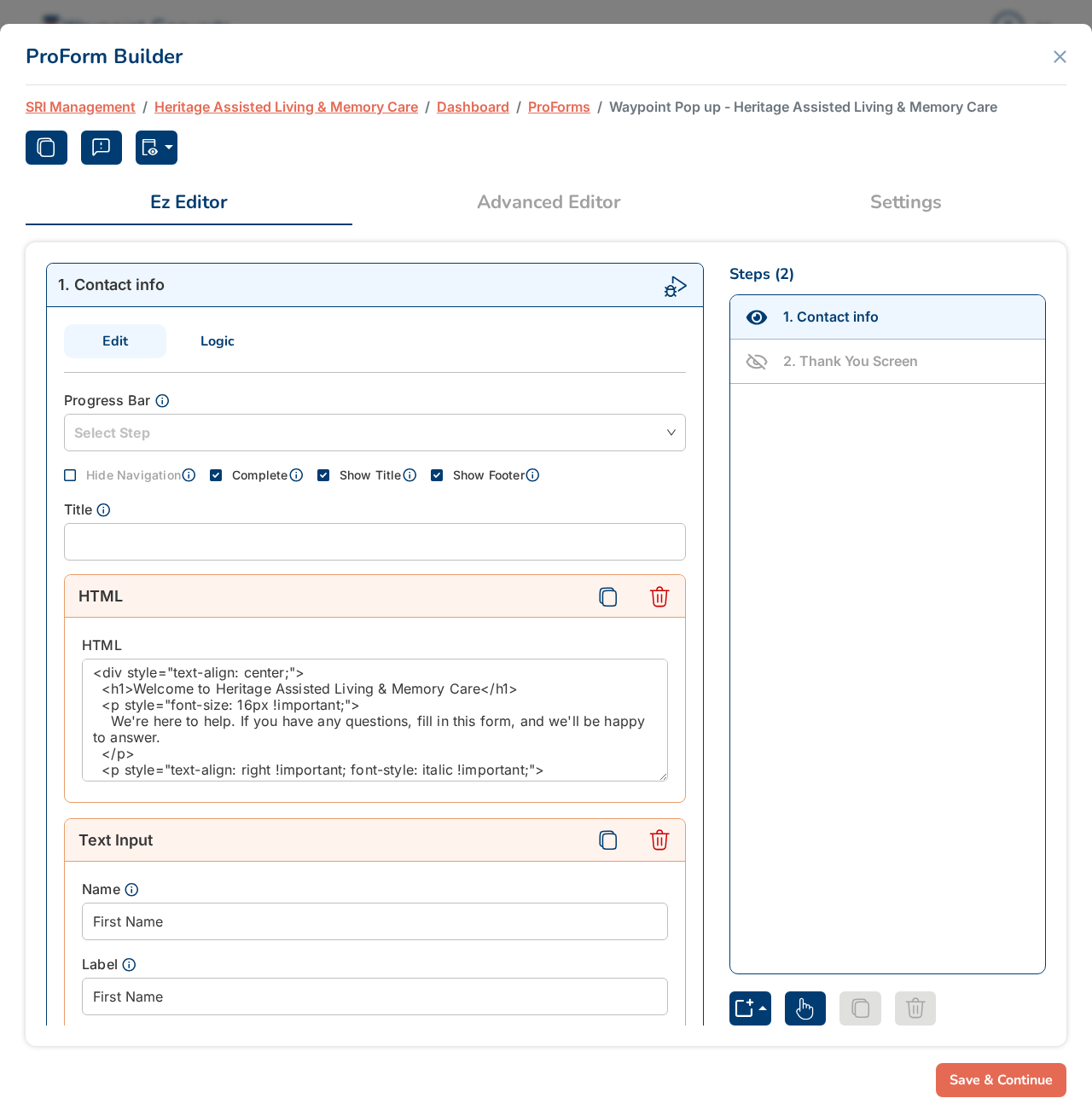 click on "SRI Management Heritage Assisted Living & Memory Care Dashboard ProForms Waypoint Pop up - Heritage Assisted Living & Memory Care Normal Debug (Save Disabled) Ez Editor Ez Advanced Editor Advanced Settings 1 . Contact info Edit Logic Progress Bar Select Step Hide Navigation Complete Show Title Show Footer Title HTML HTML <div style="text-align: center;">
<h1>Welcome to Heritage Assisted Living & Memory Care</h1>
<p style="font-size: 16px !important;">
We're here to help. If you have any questions, fill in this form, and we'll be happy to answer.
</p>
<p style="text-align: right !important; font-style: italic !important;">
For employment inquiries,
<a
target="_blank"
href="https://www.paycomonline.net/v4/ats/web.php/jobs?clientkey=3FC24691F8758B00595E33F8AD65A555">
Click Here
</a>
</p>
</div>
Text Input Name First Name Label First Name Required Text Input Name Last Name Label Last Name Required Phone Input Name Phone" at bounding box center [546, 571] 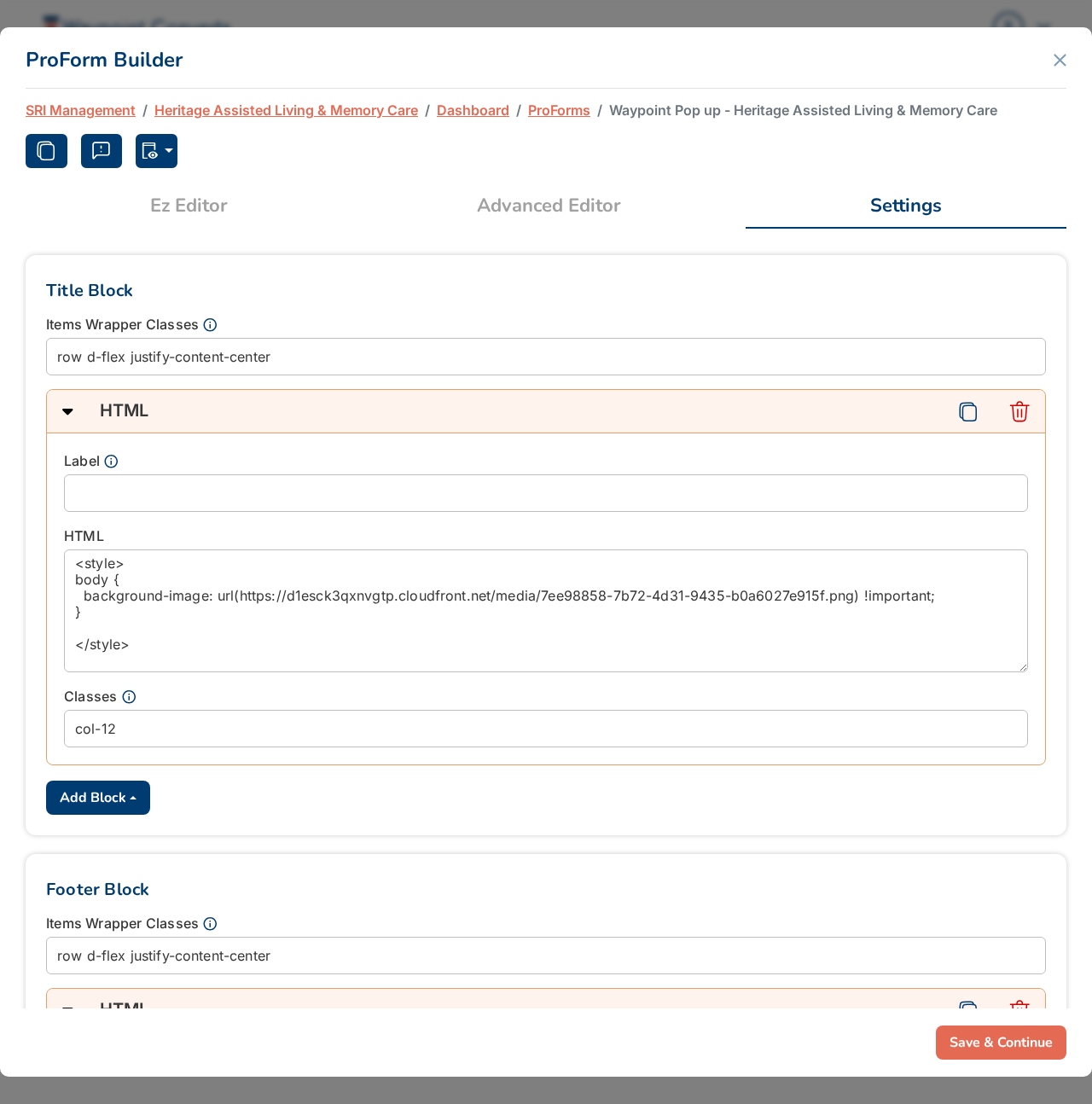 scroll, scrollTop: 403, scrollLeft: 0, axis: vertical 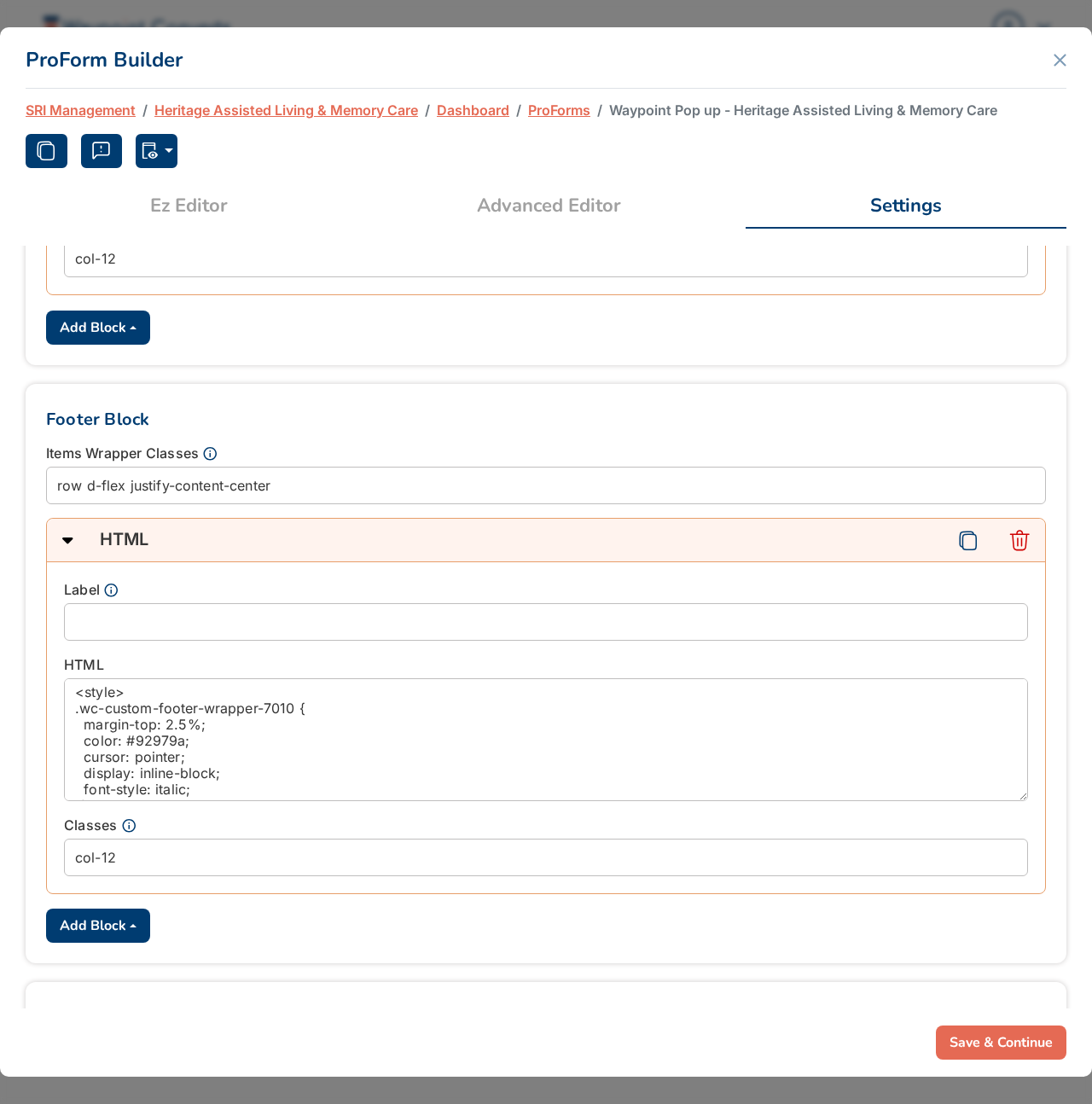 click on "Normal Debug (Save Disabled)" at bounding box center (546, 151) 